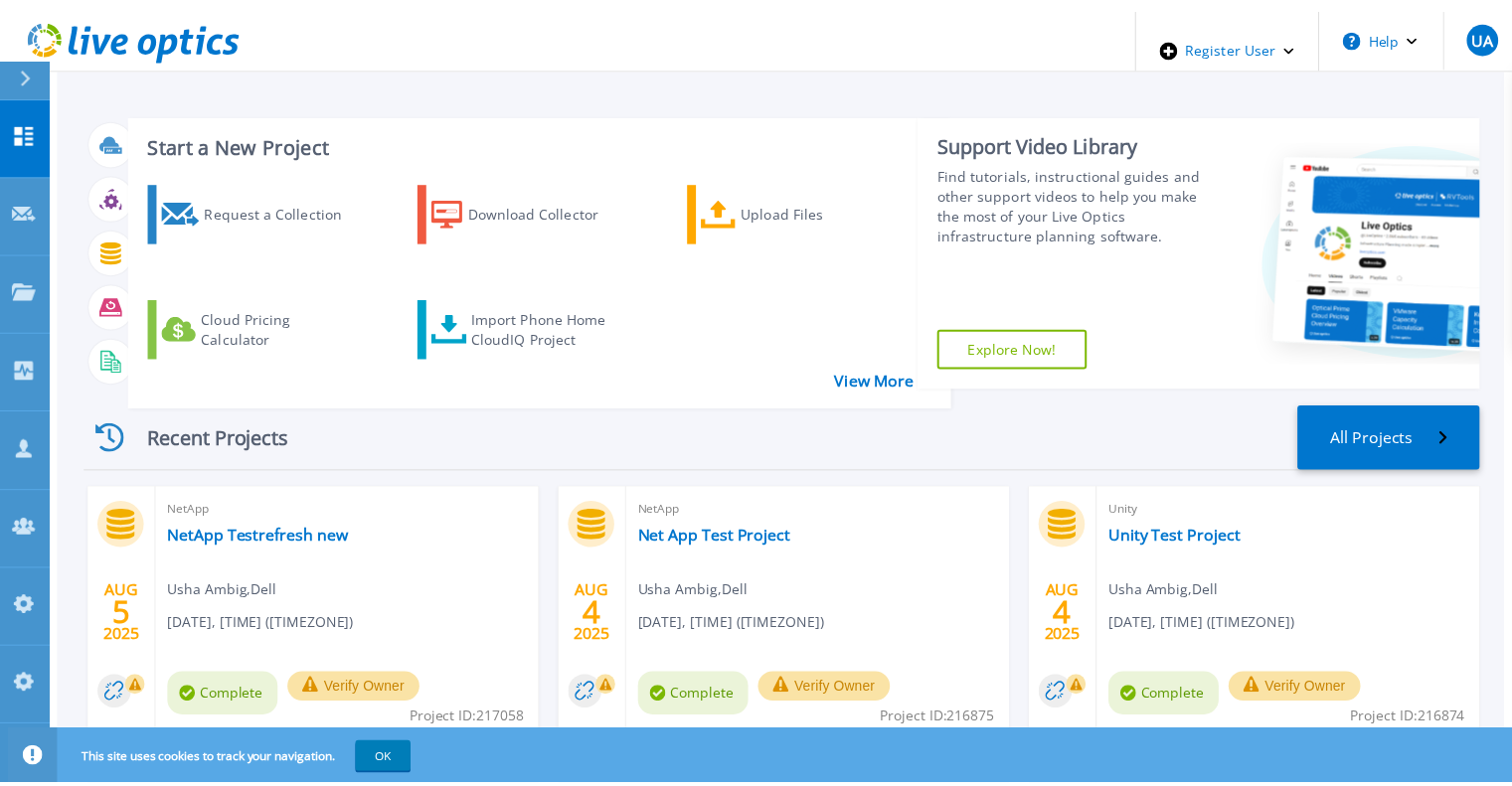 scroll, scrollTop: 0, scrollLeft: 0, axis: both 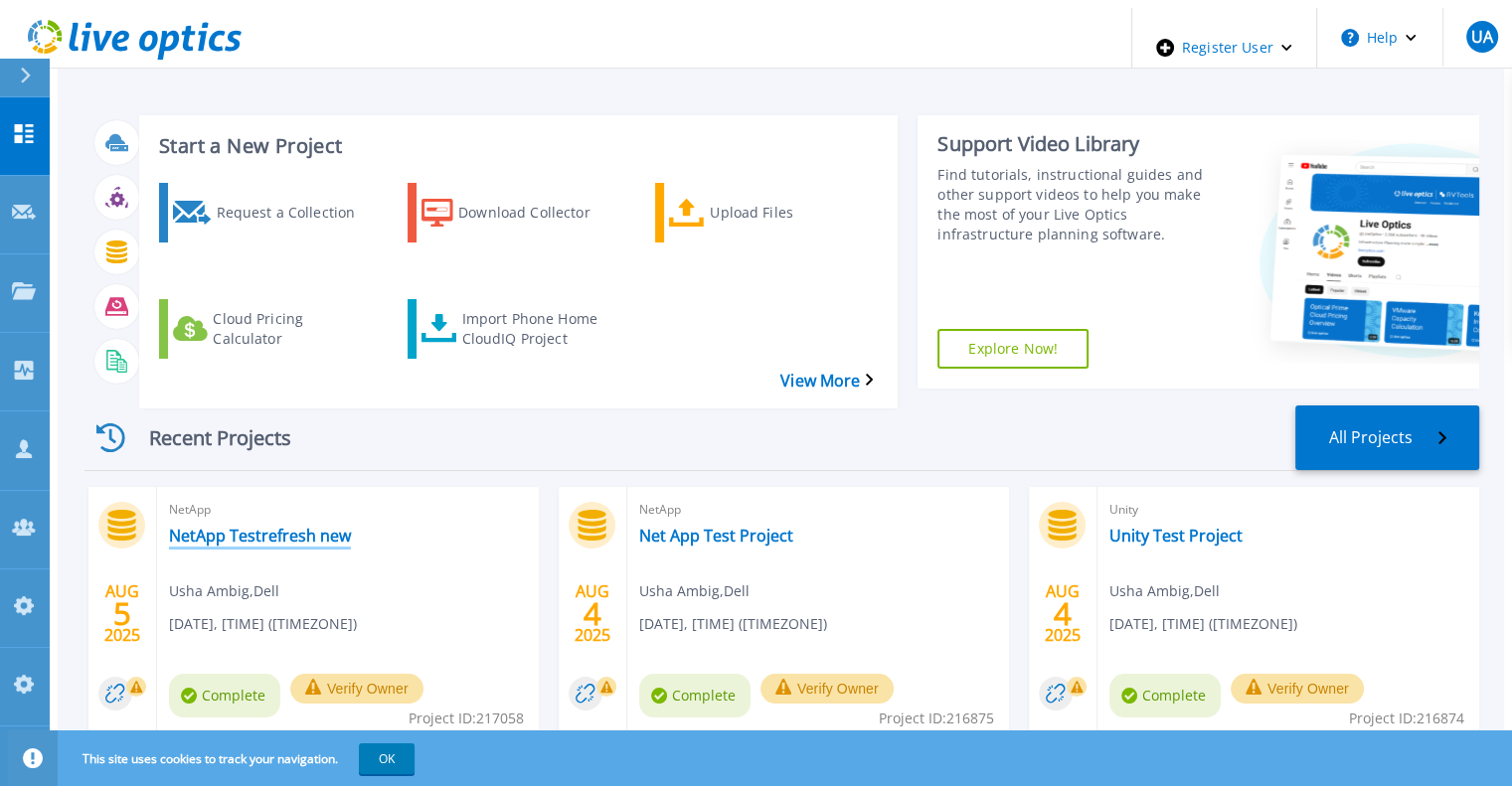 click on "NetApp Testrefresh new" at bounding box center (259, 536) 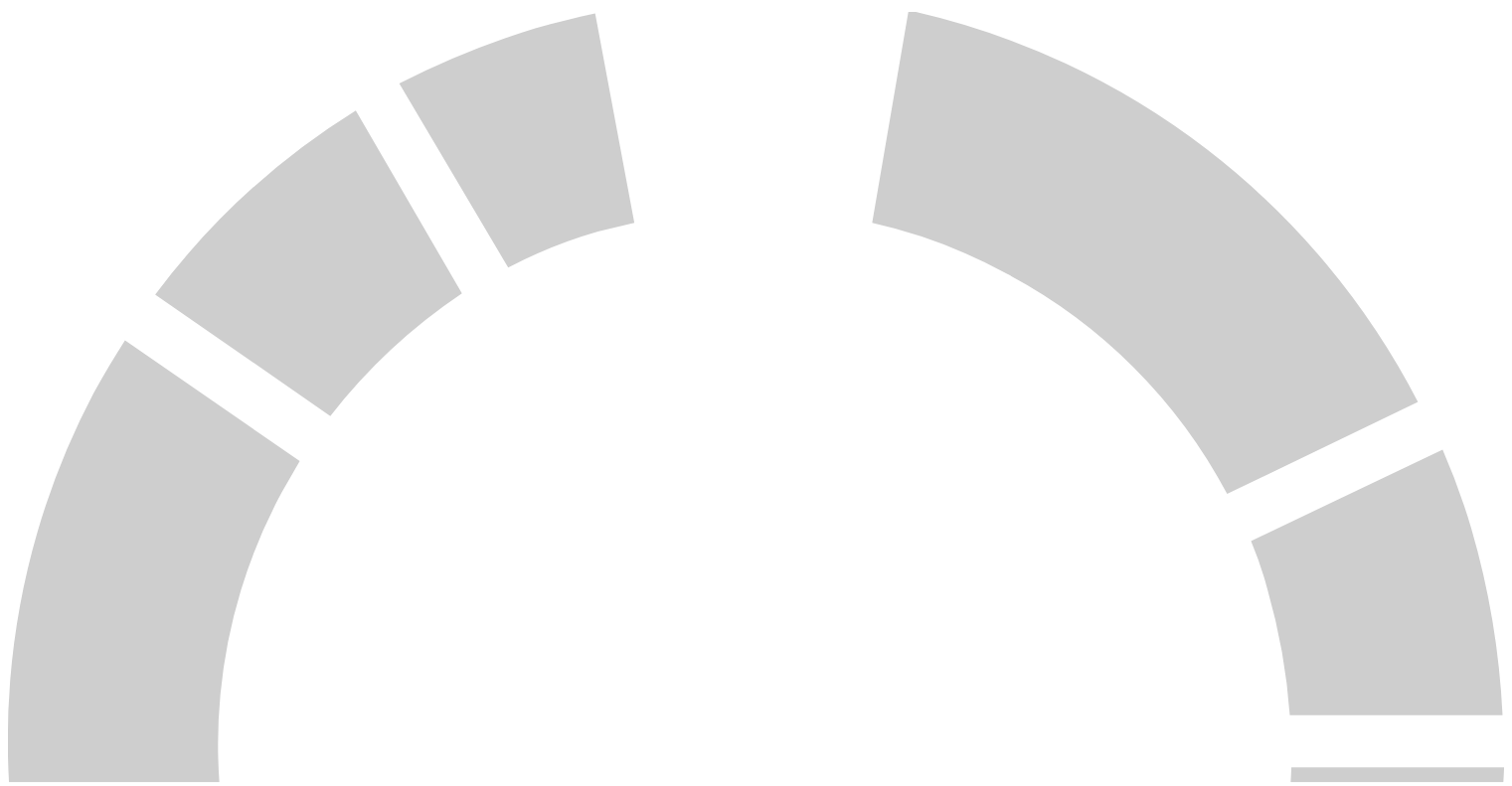 scroll, scrollTop: 0, scrollLeft: 0, axis: both 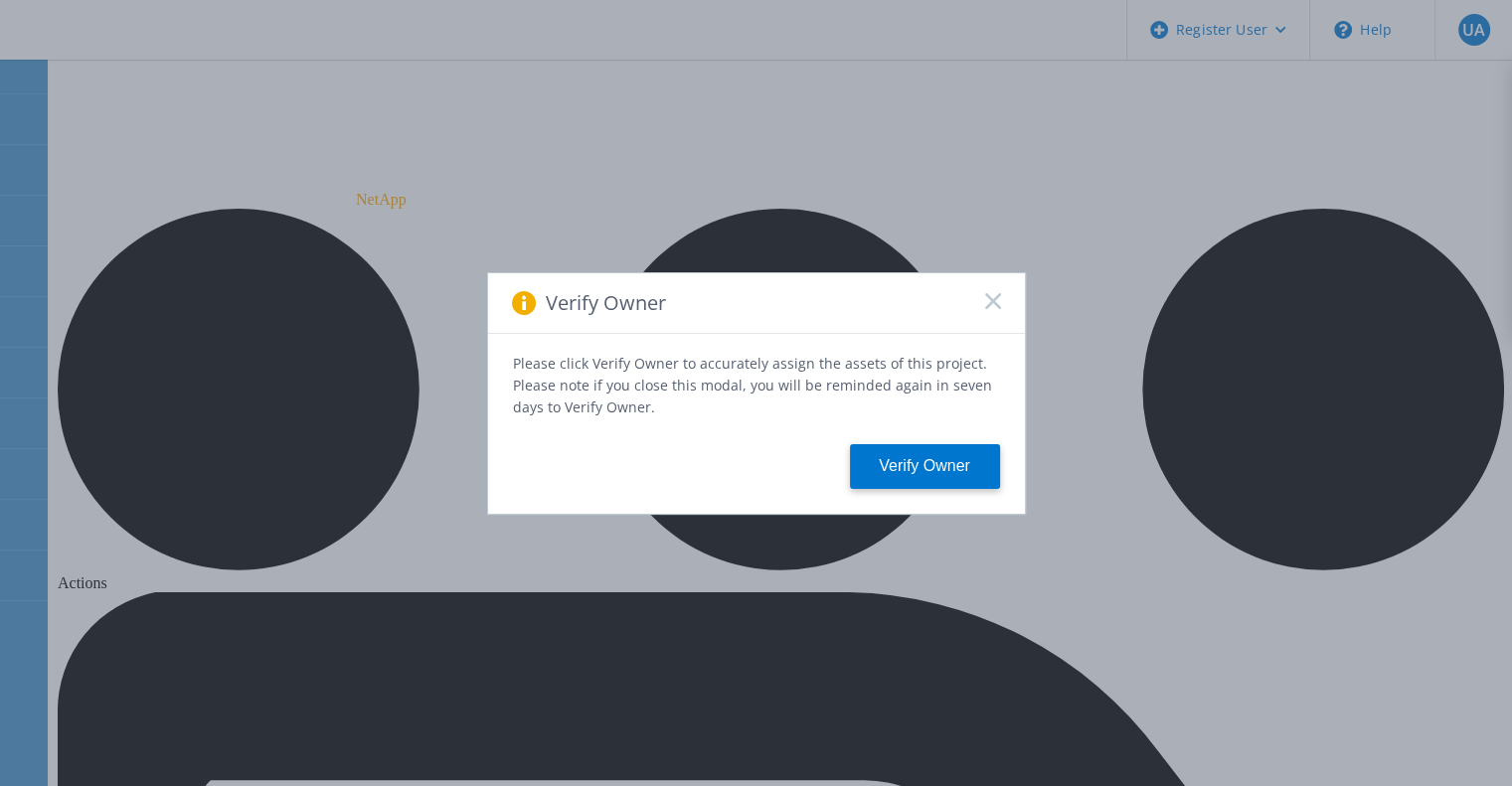 click 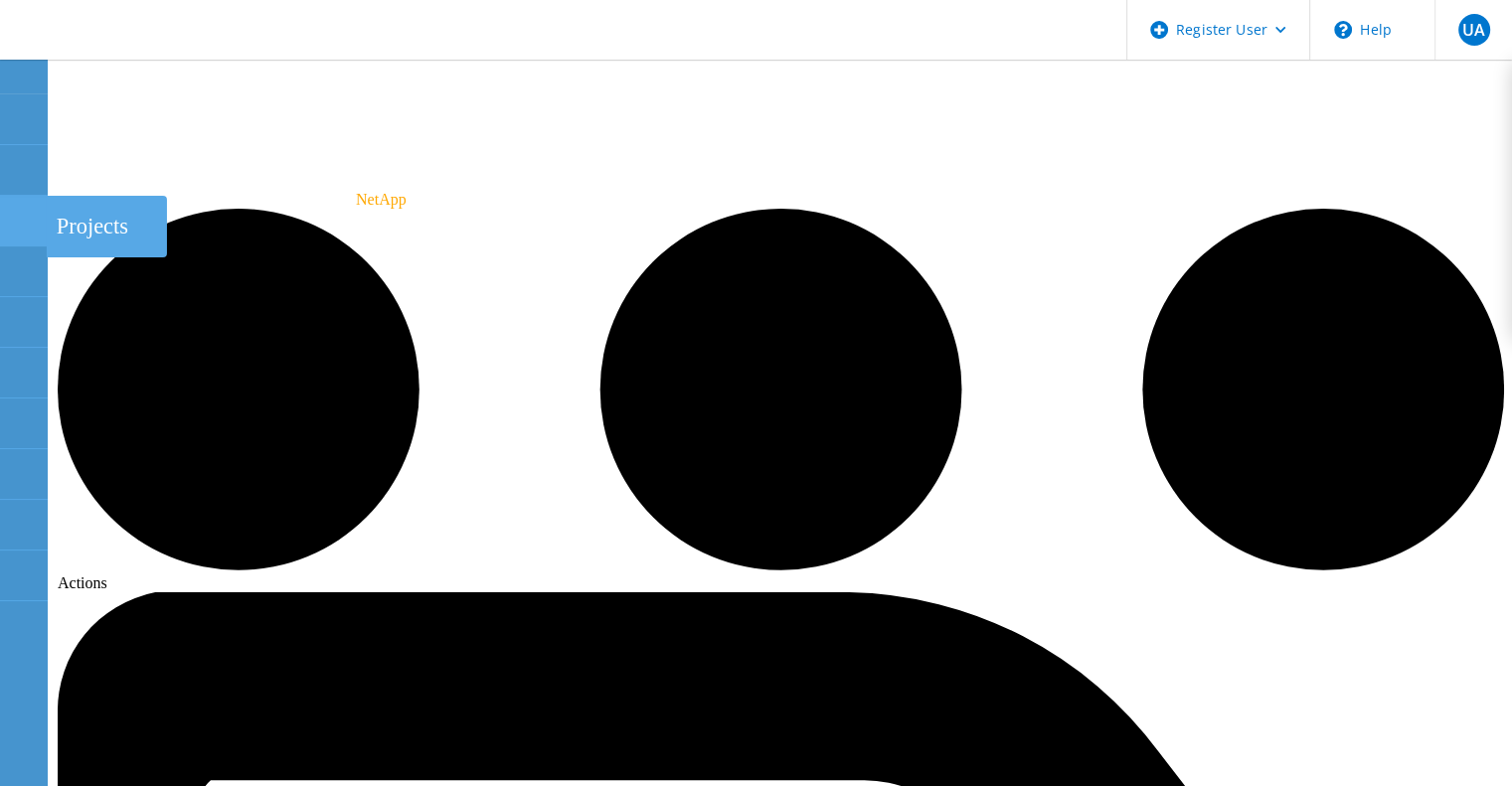 click on "Projects" at bounding box center [106, 227] 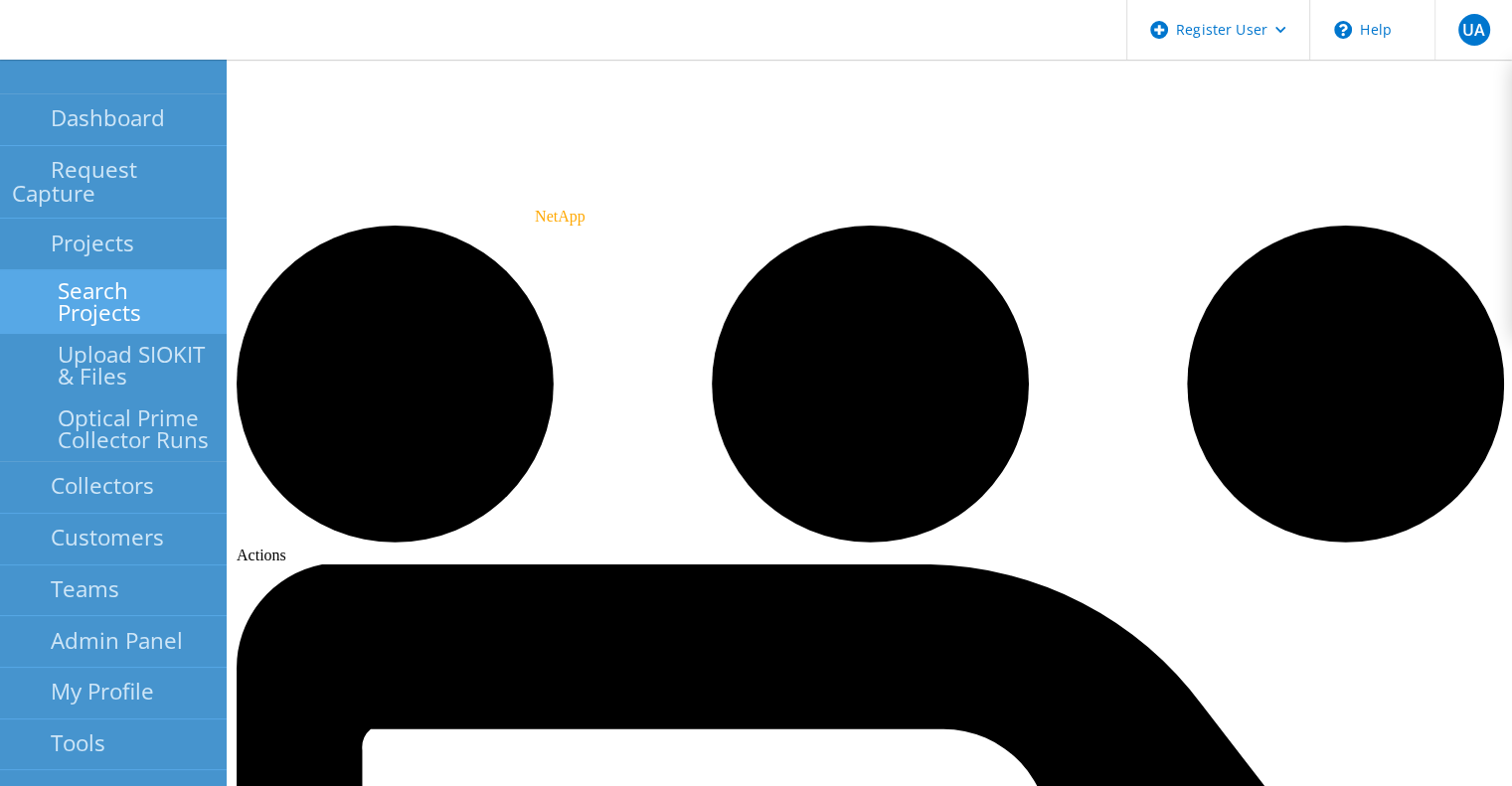click on "Search Projects" at bounding box center [113, 302] 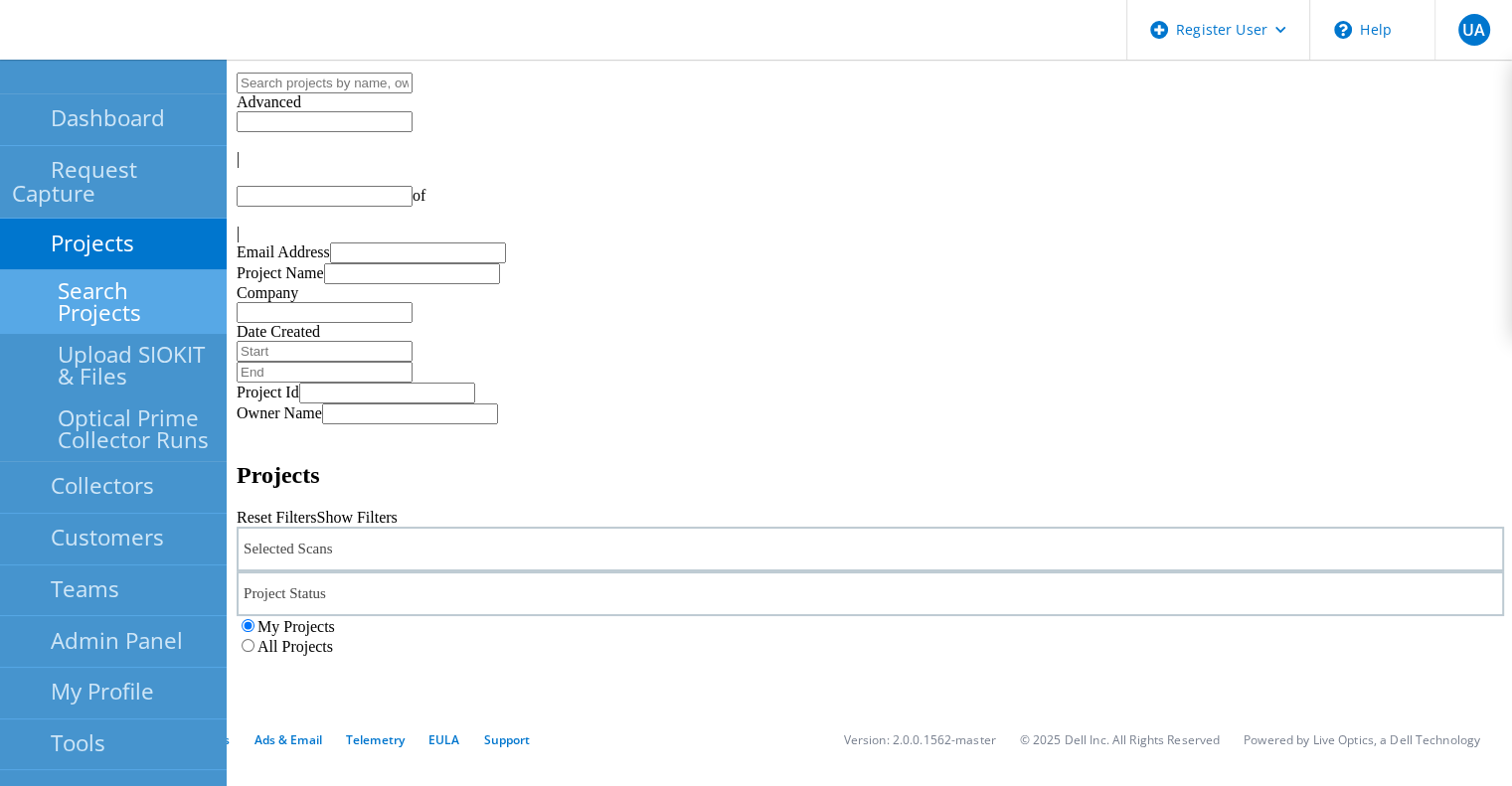 type on "1" 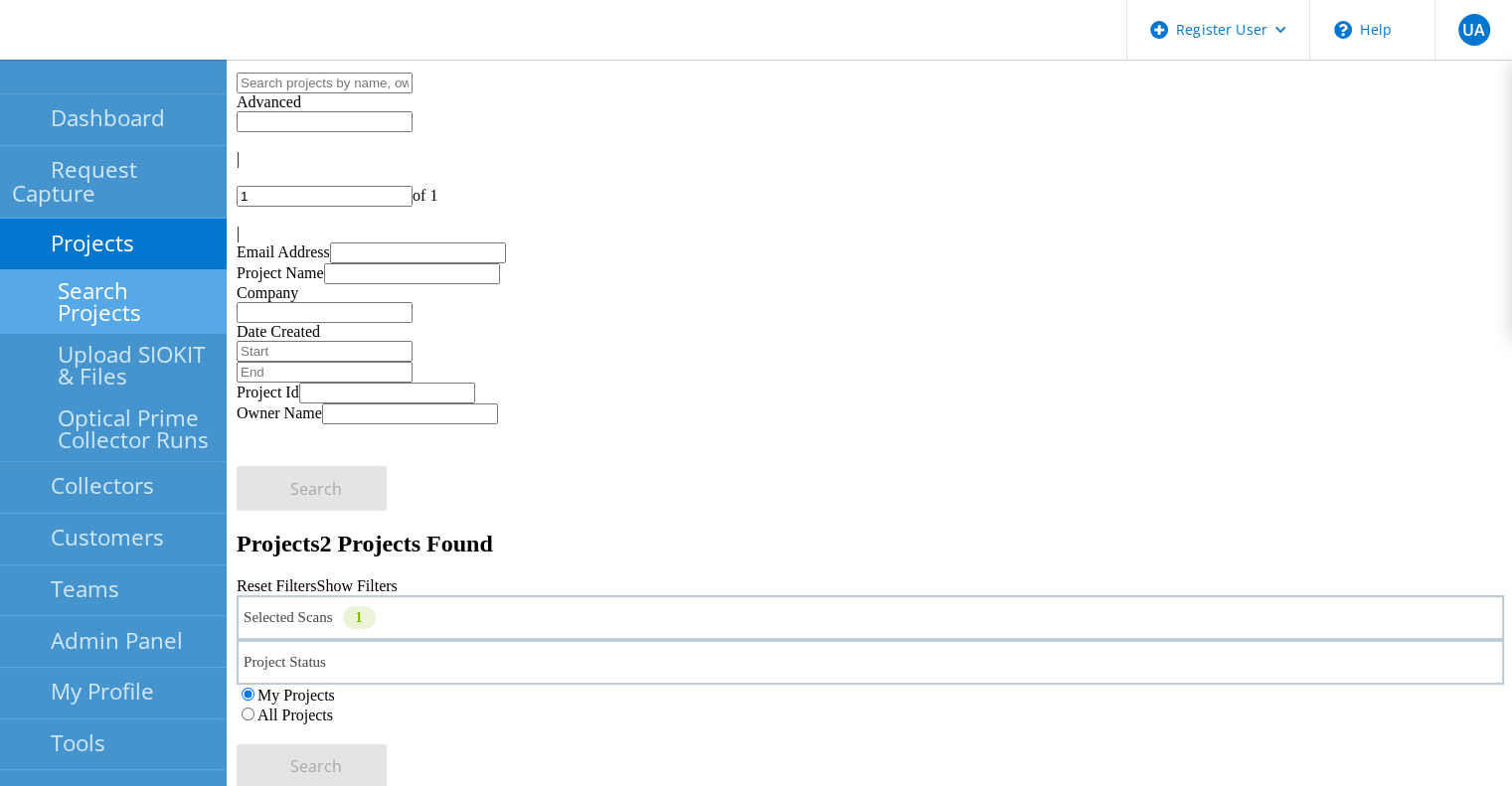 click on "All Projects" 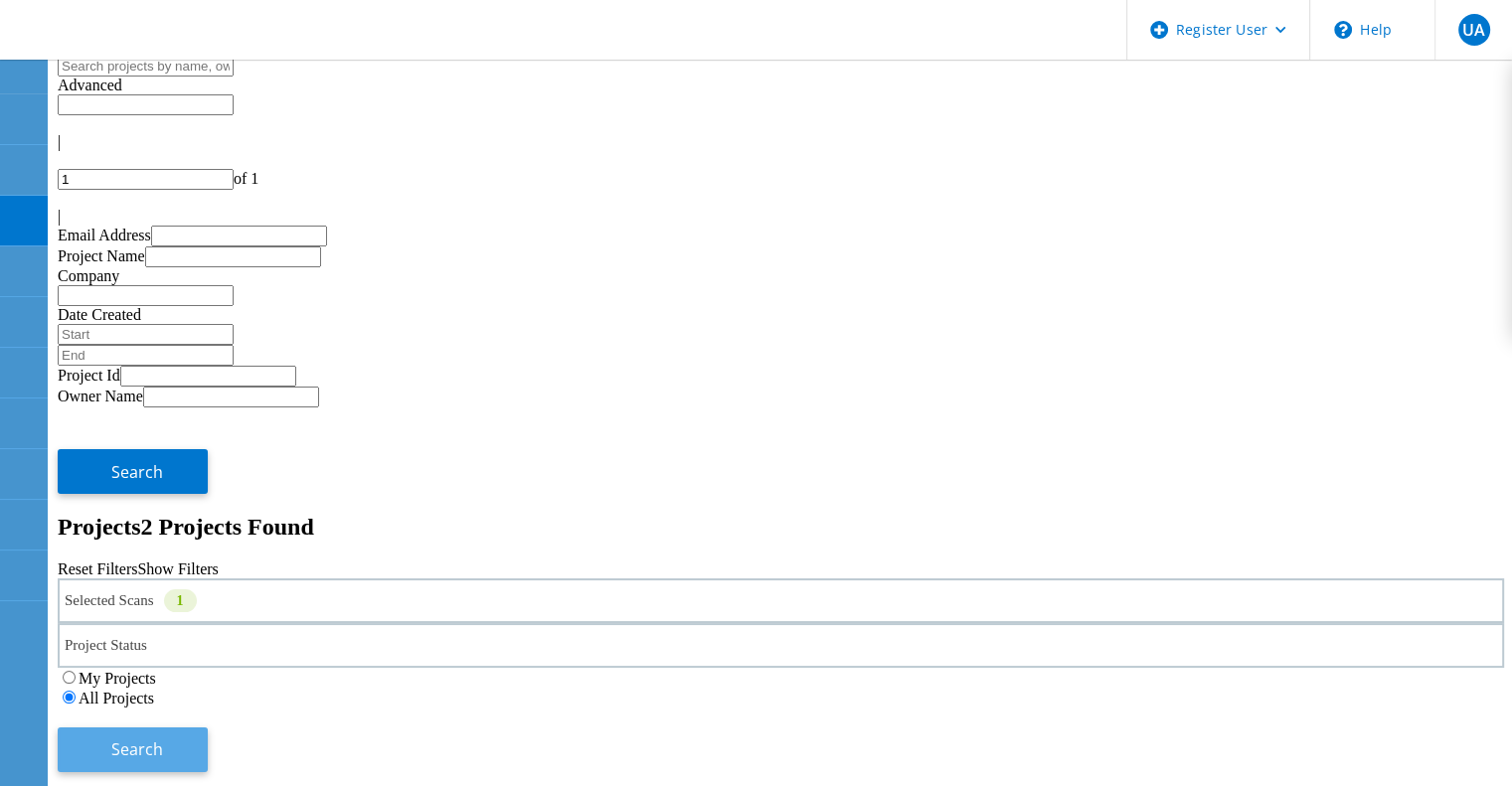 click on "Search" 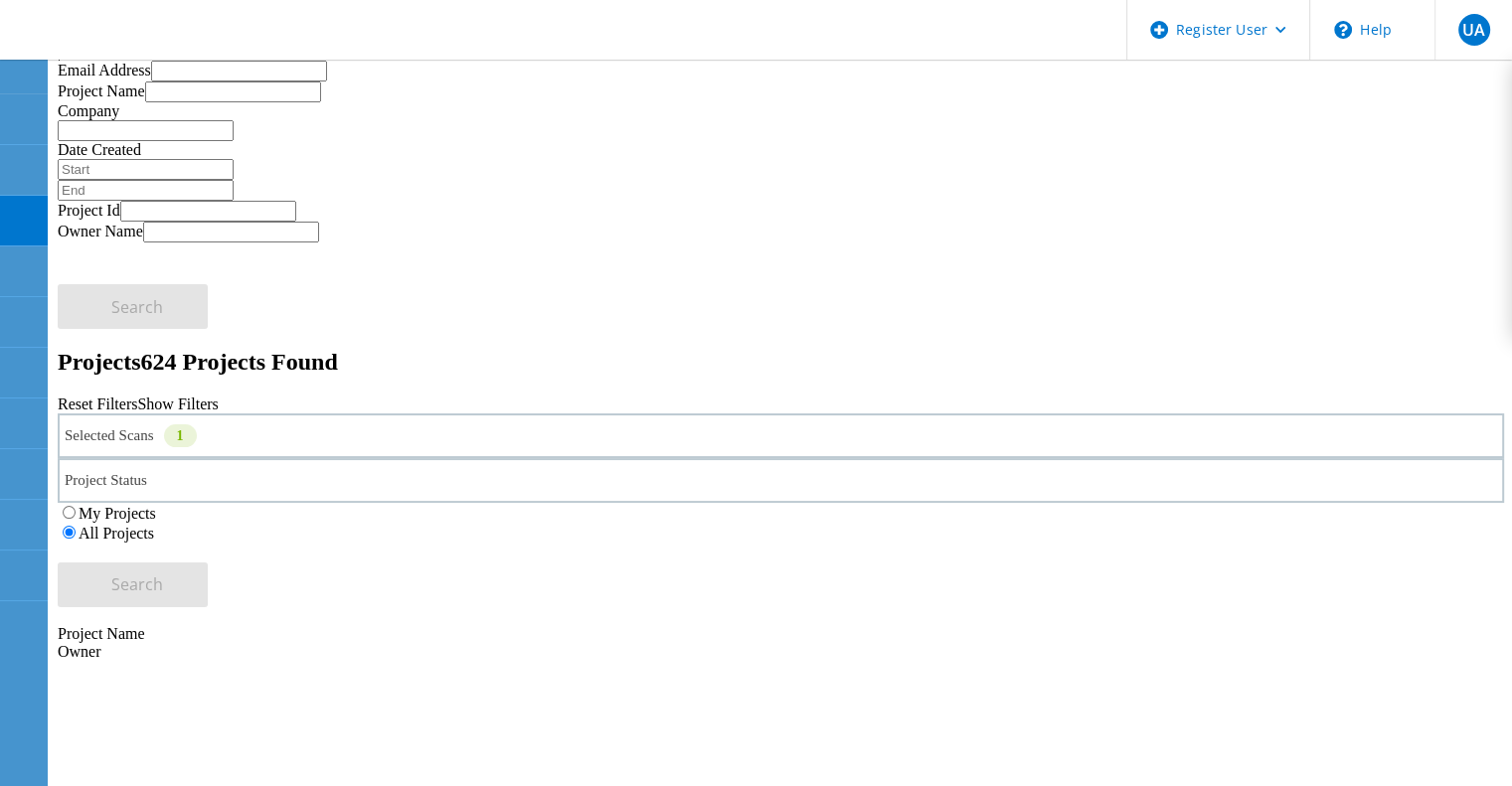 scroll, scrollTop: 171, scrollLeft: 0, axis: vertical 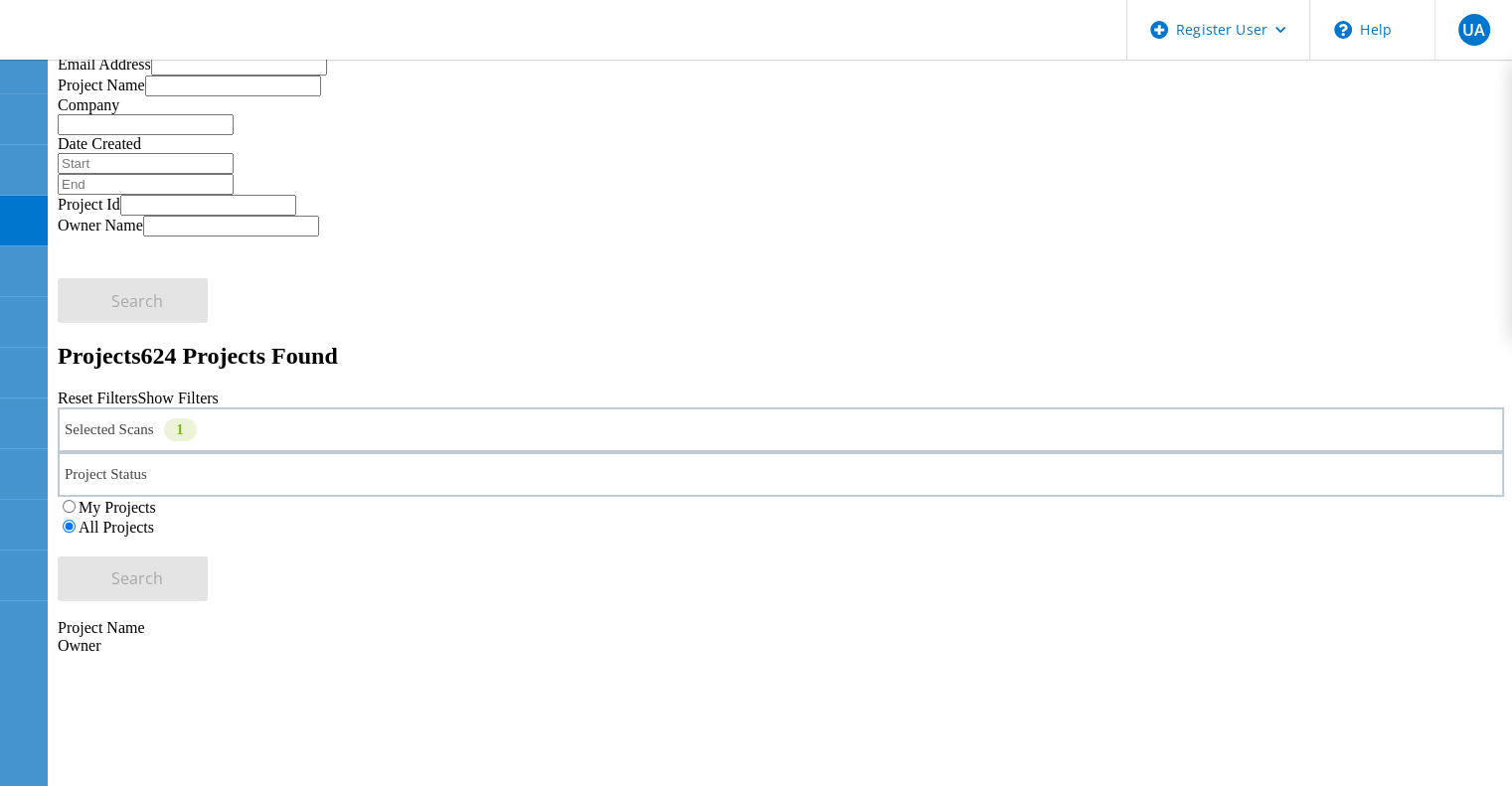 click on "9.16 With Perf" 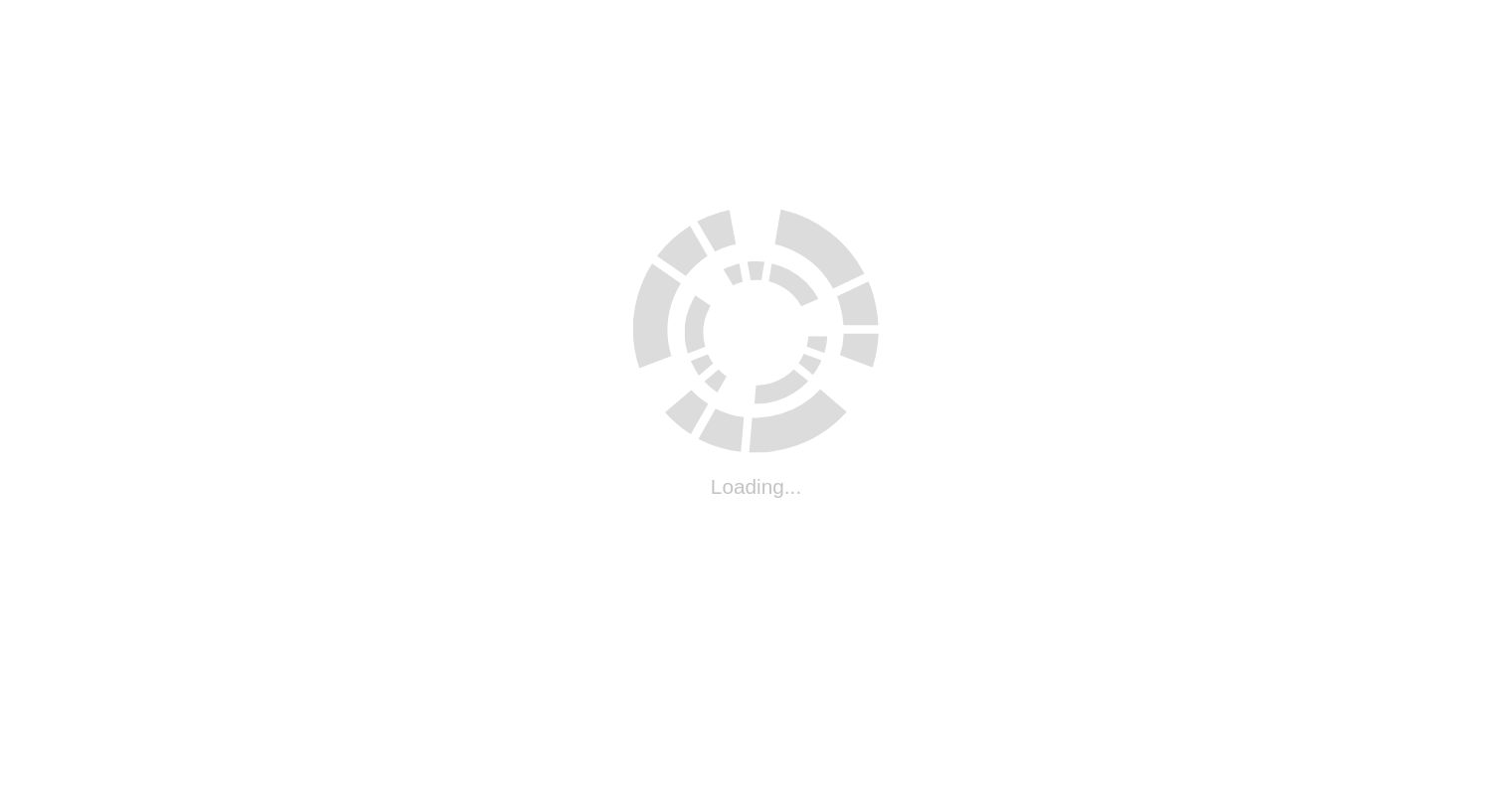 scroll, scrollTop: 0, scrollLeft: 0, axis: both 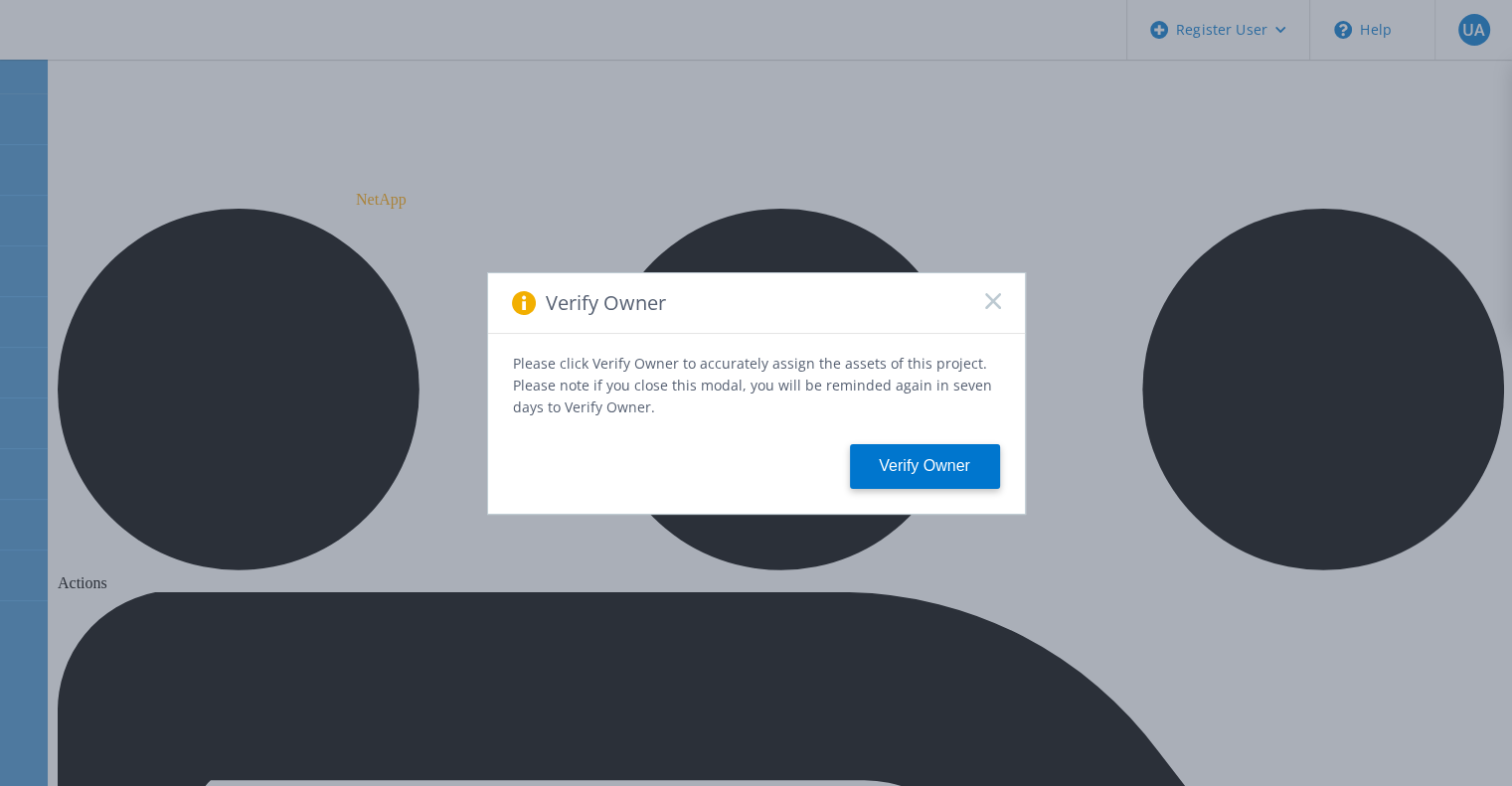 click 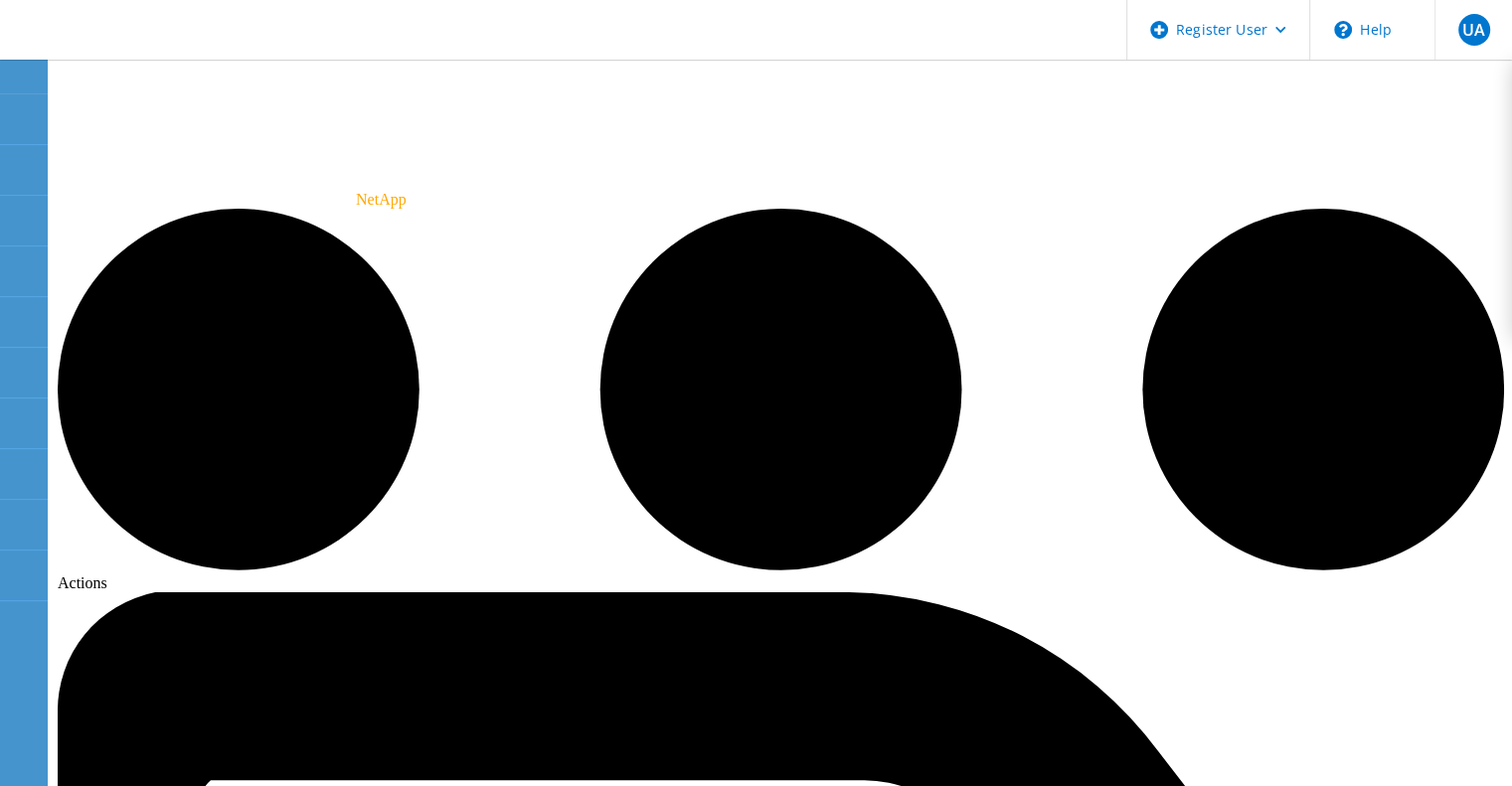 click on "Tech Refresh" at bounding box center [602, 8156] 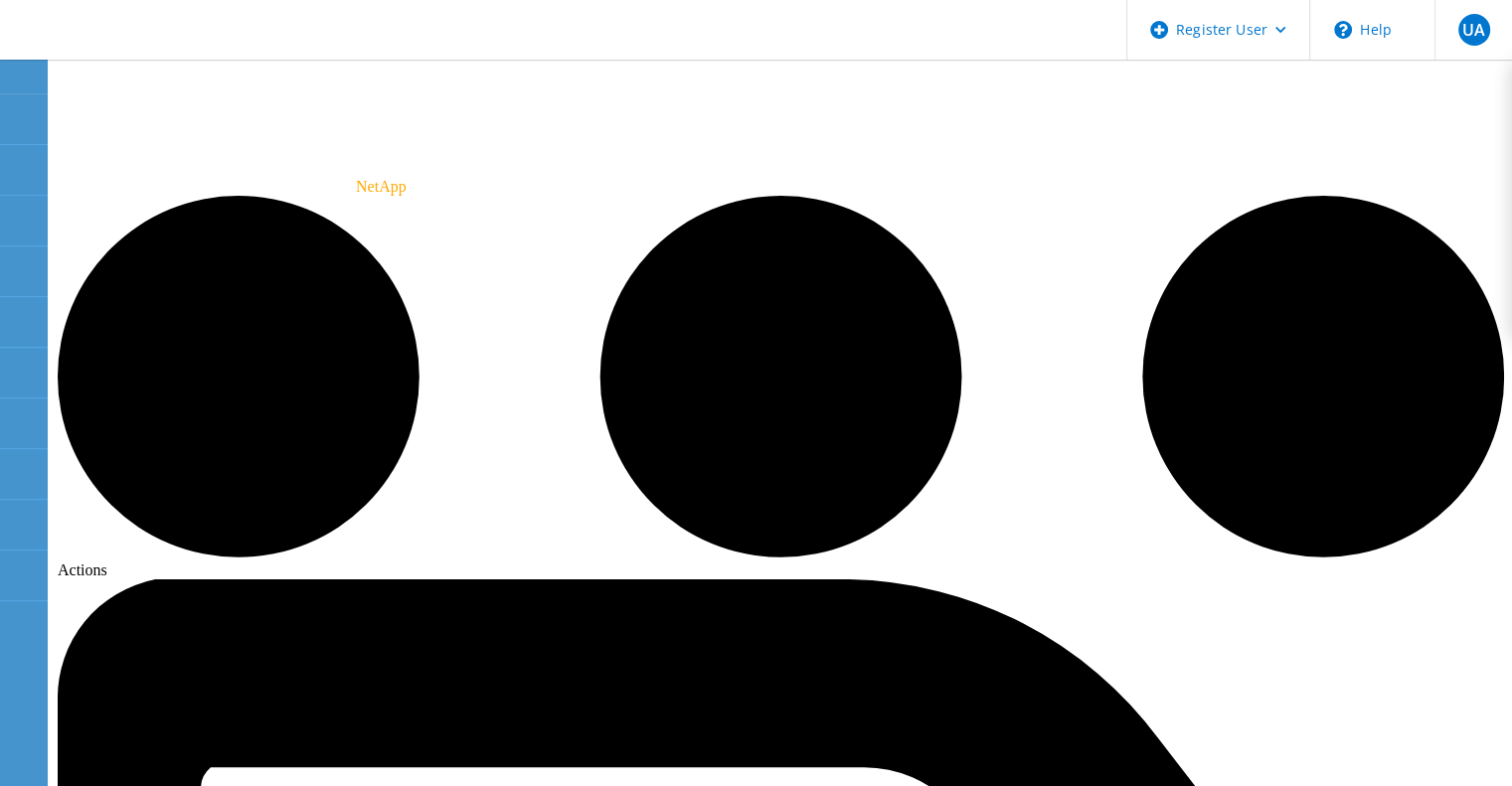 scroll, scrollTop: 0, scrollLeft: 0, axis: both 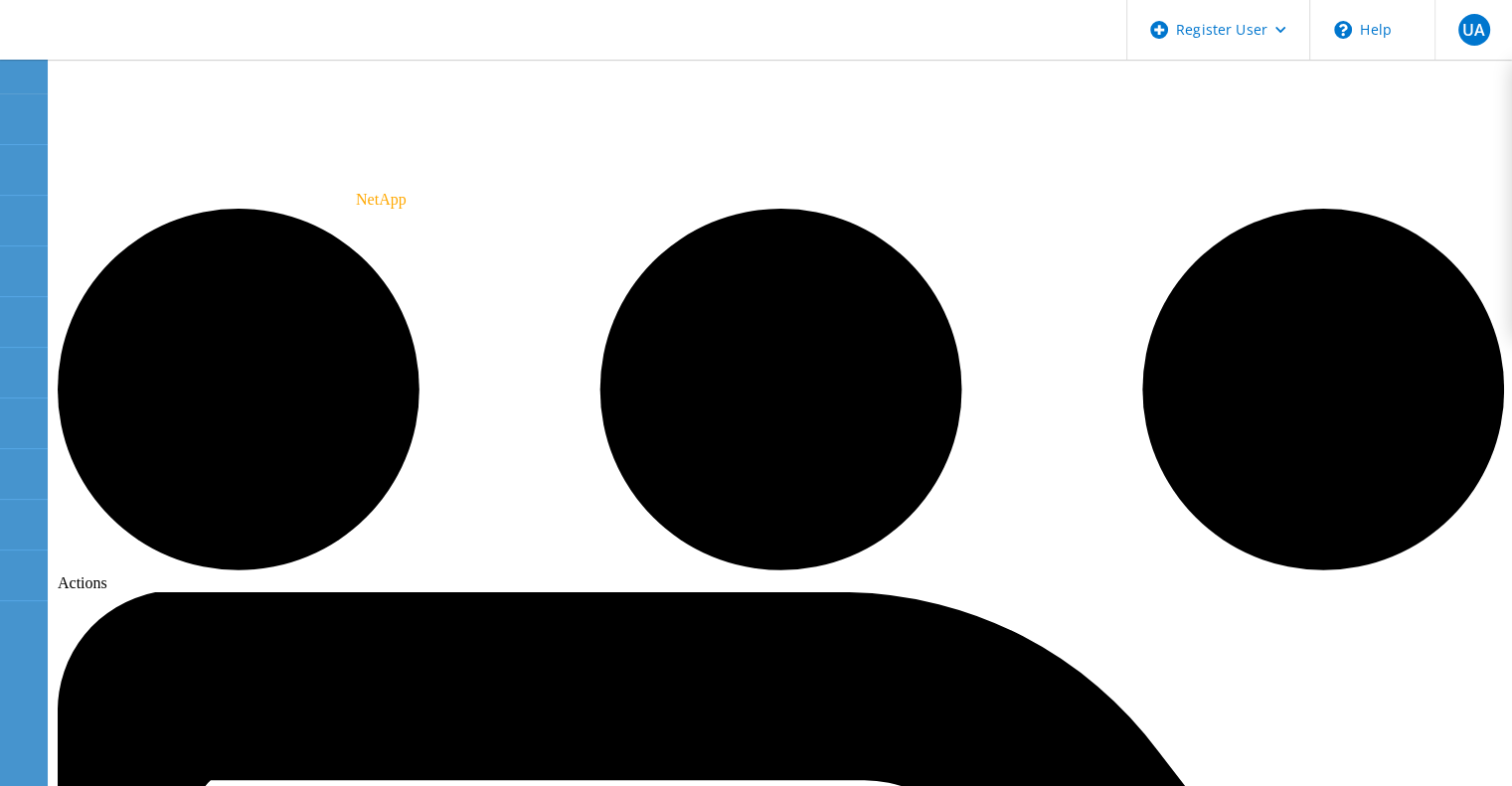 click on "File" 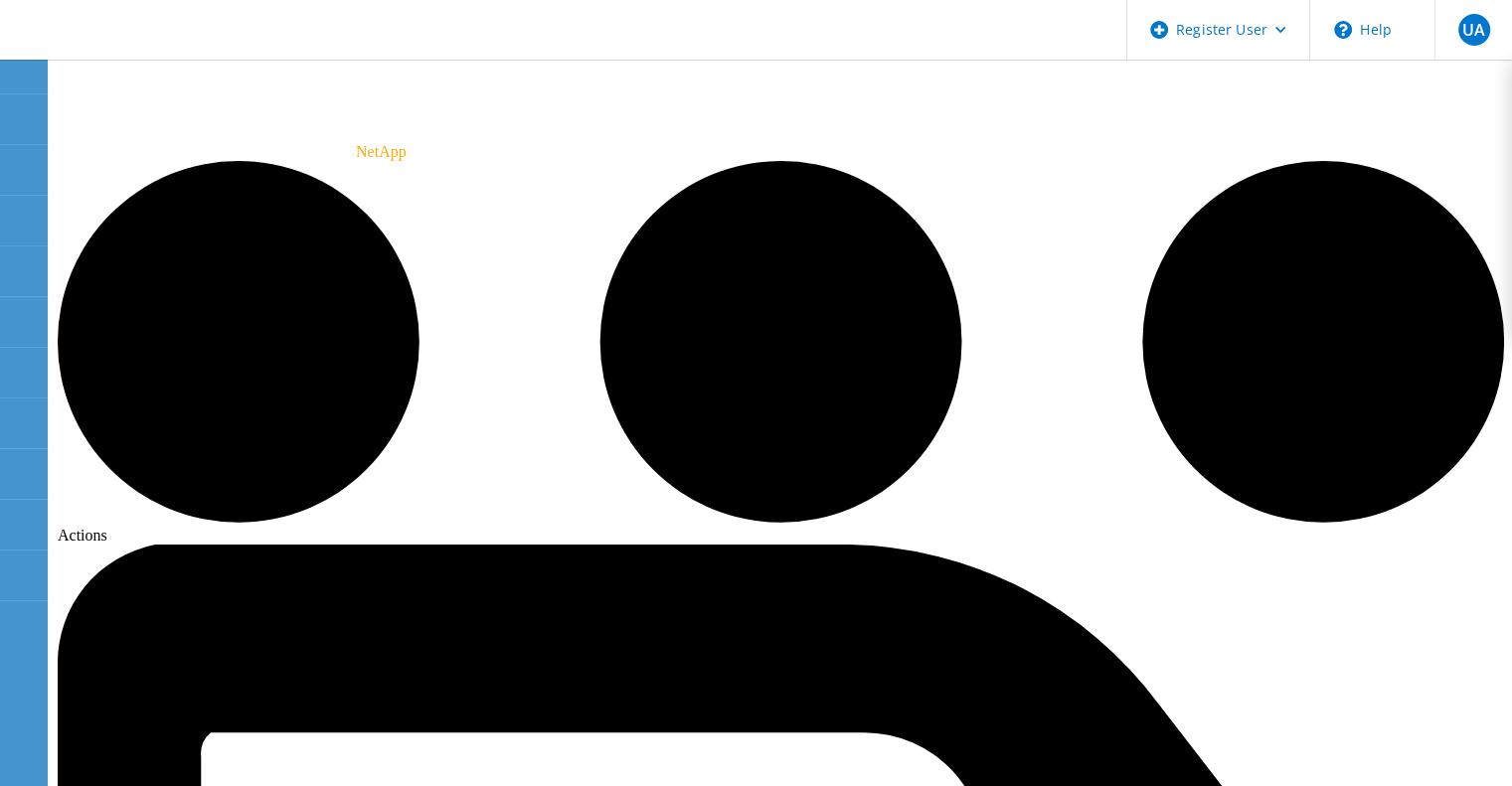 scroll, scrollTop: 0, scrollLeft: 0, axis: both 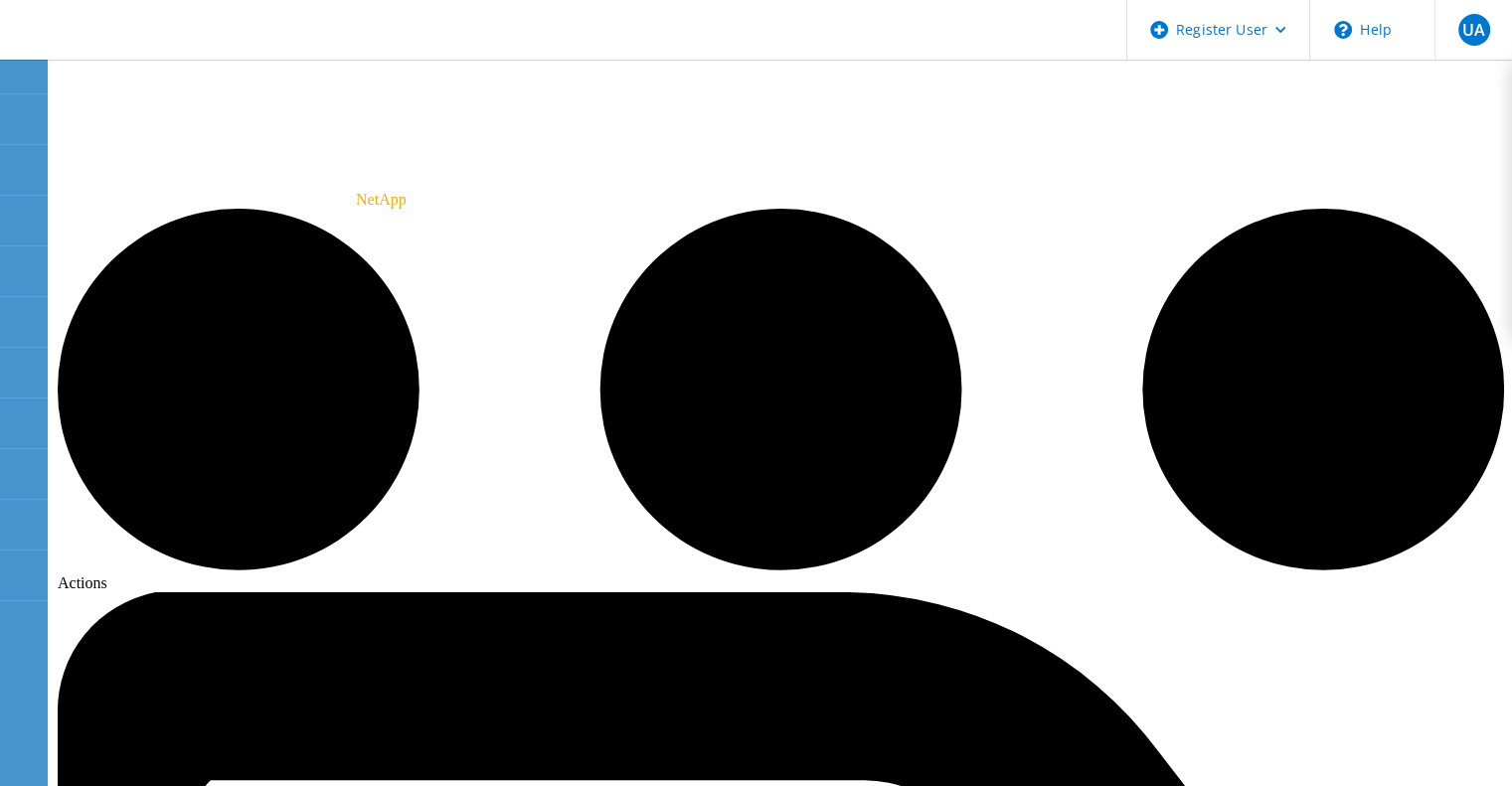 click on "Block" 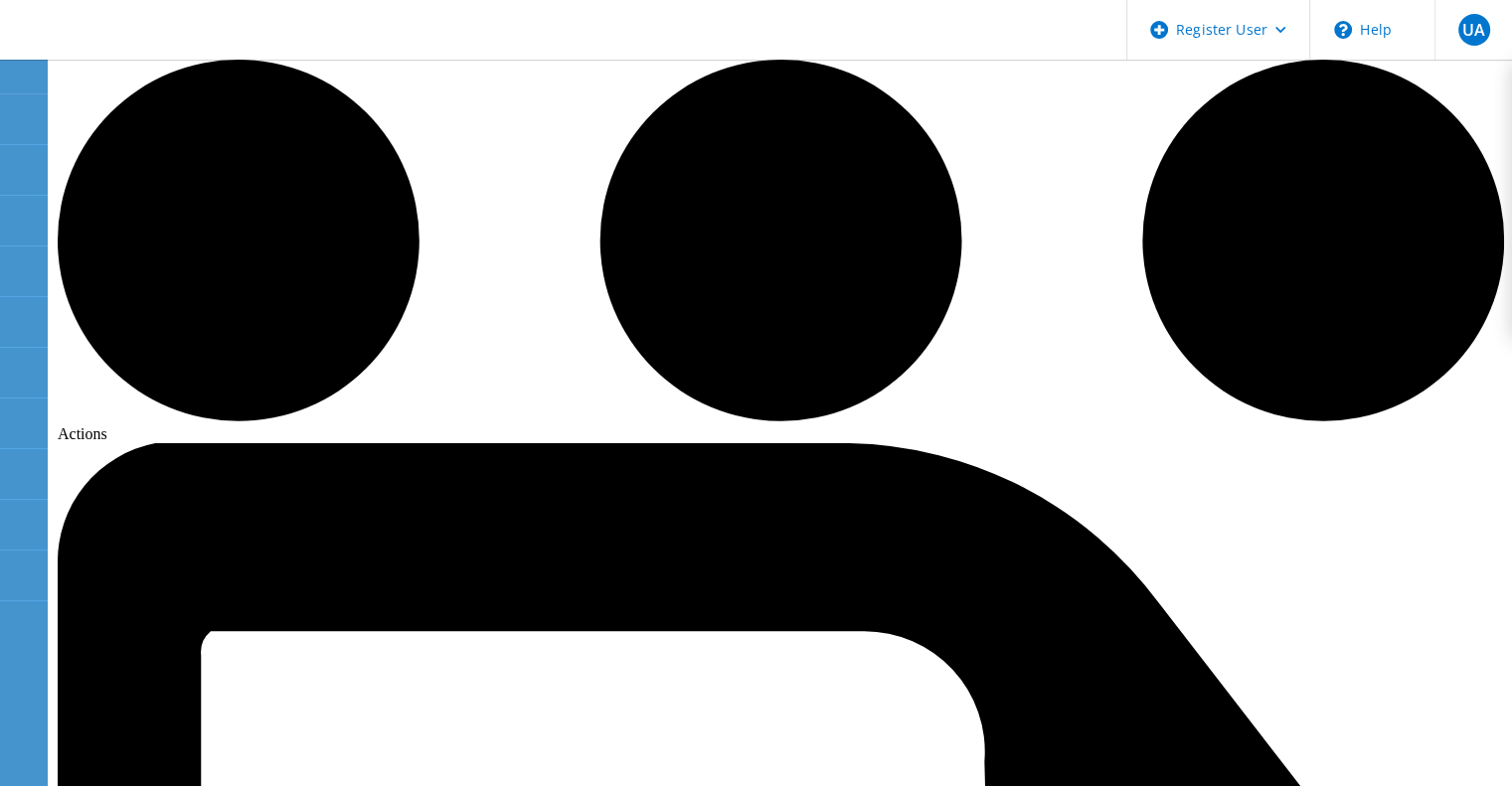 scroll, scrollTop: 0, scrollLeft: 0, axis: both 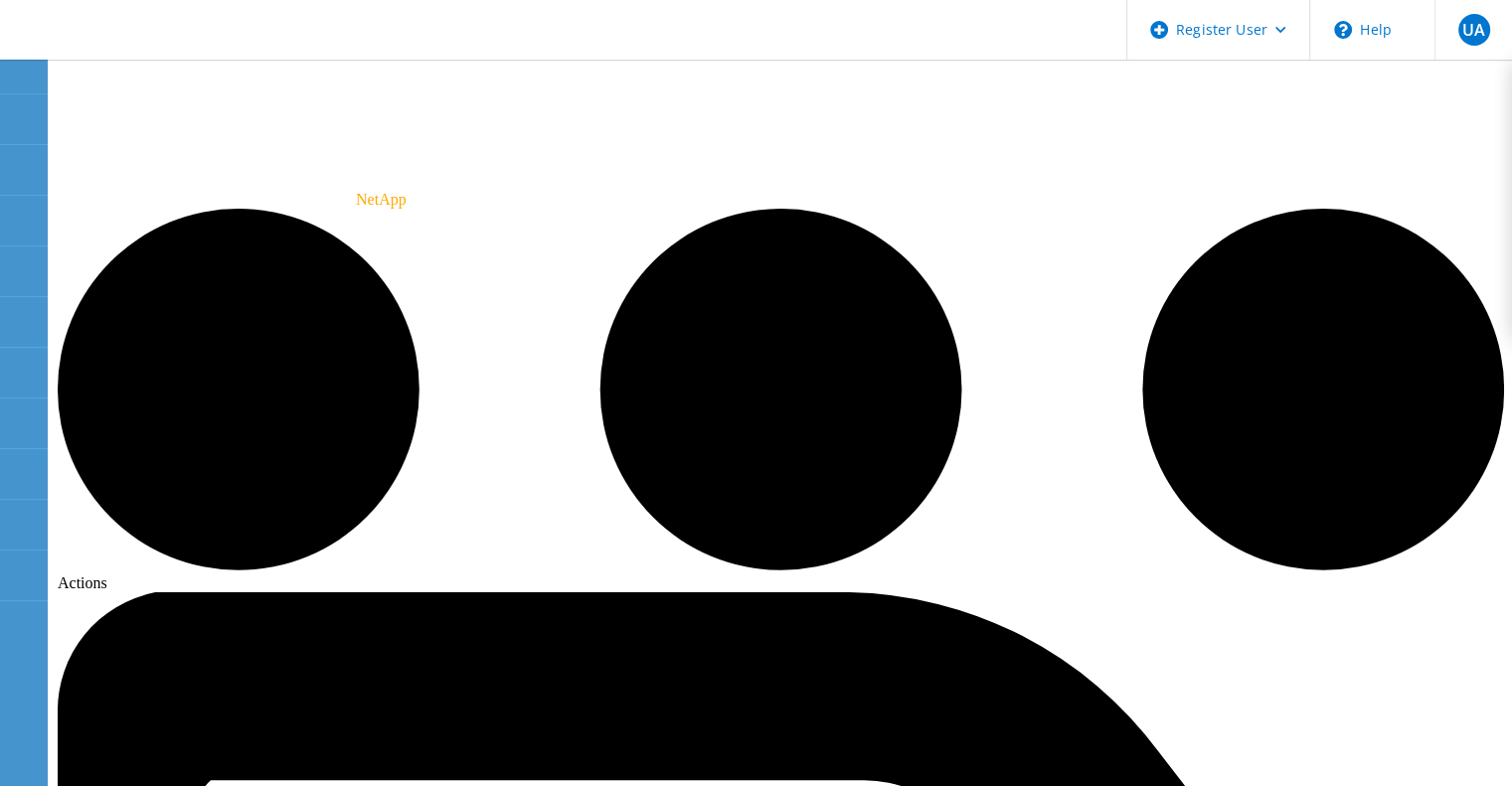 click on "Performance" 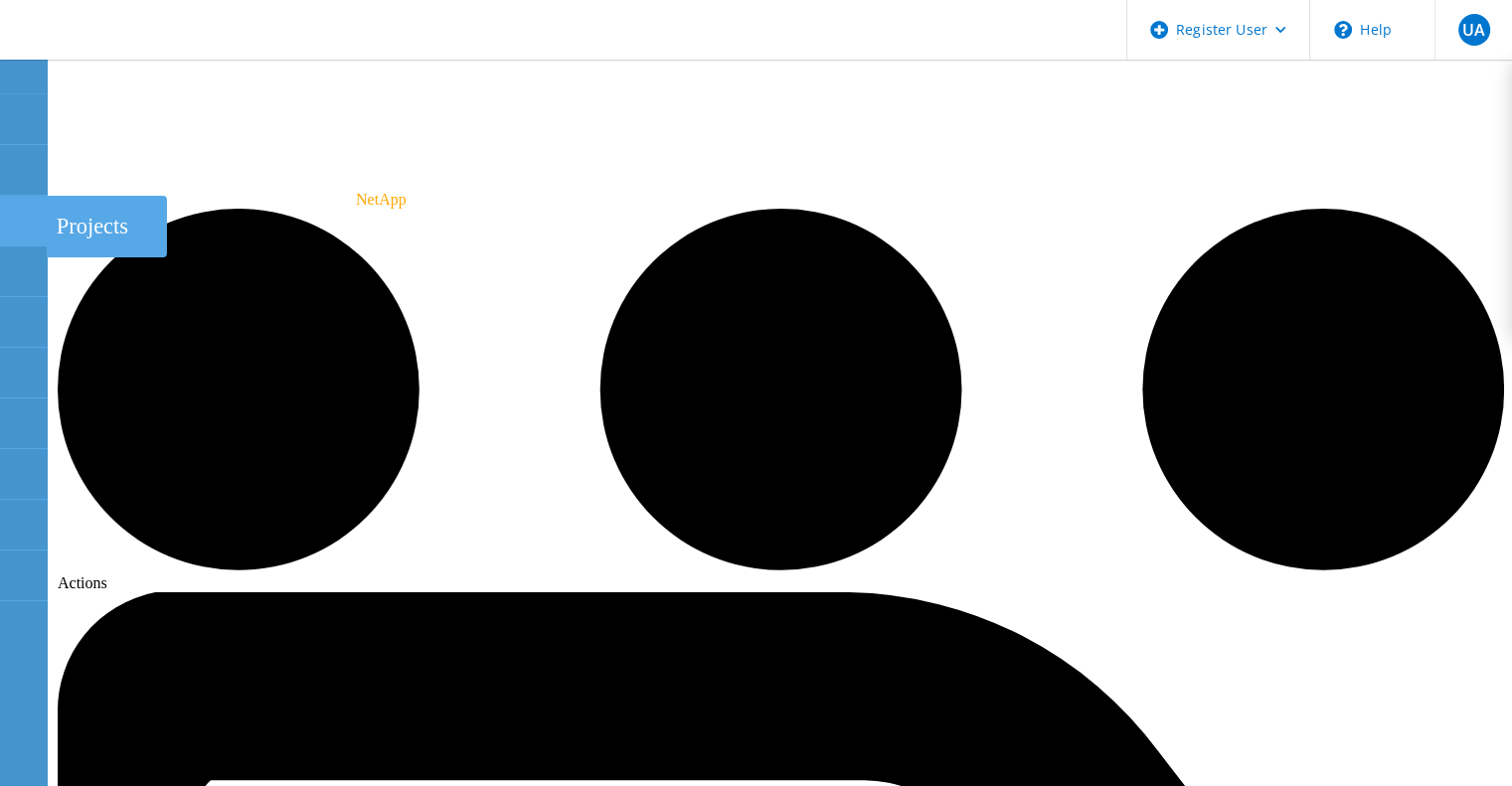 click on "Projects" at bounding box center [106, 227] 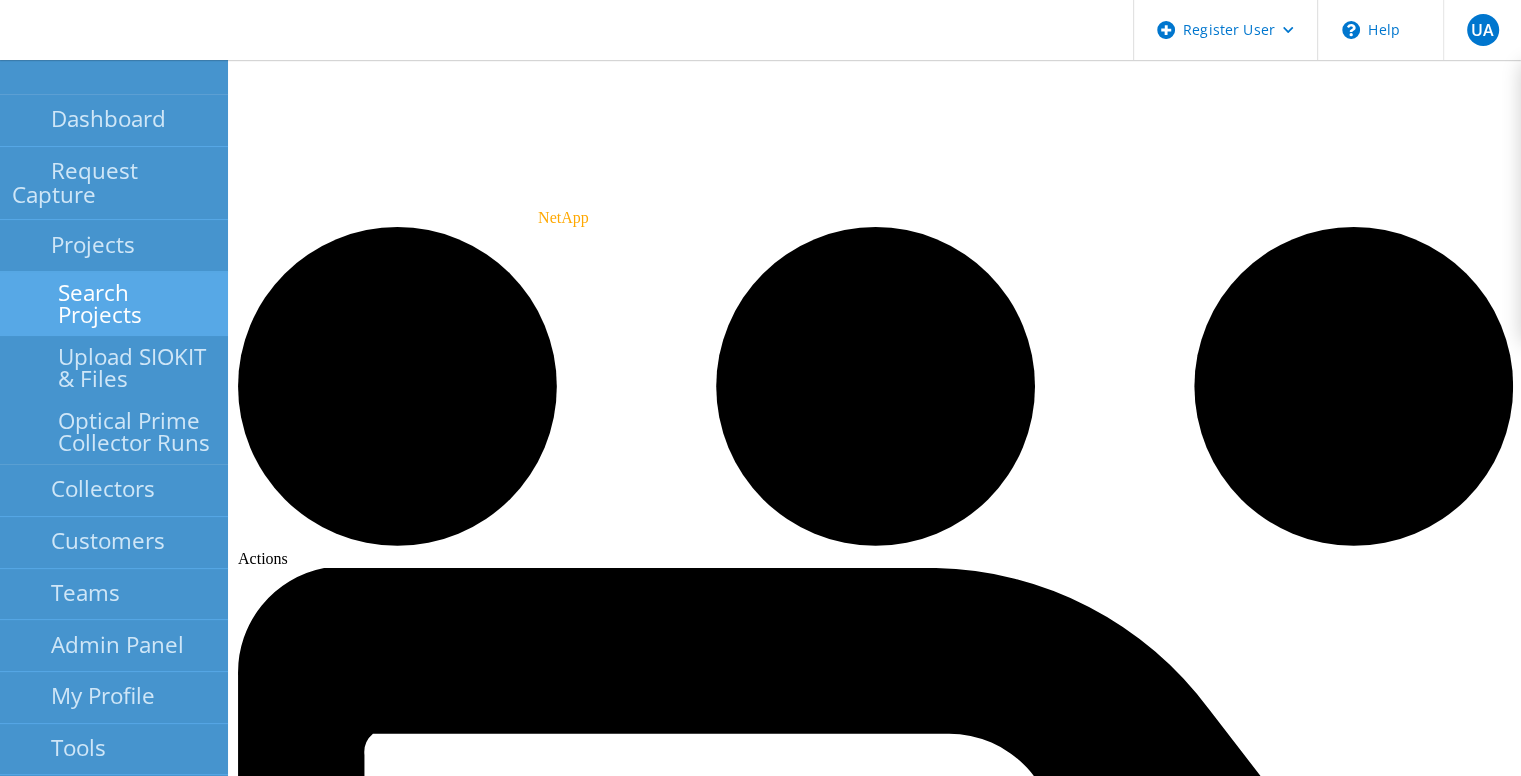 click on "Search Projects" at bounding box center (114, 304) 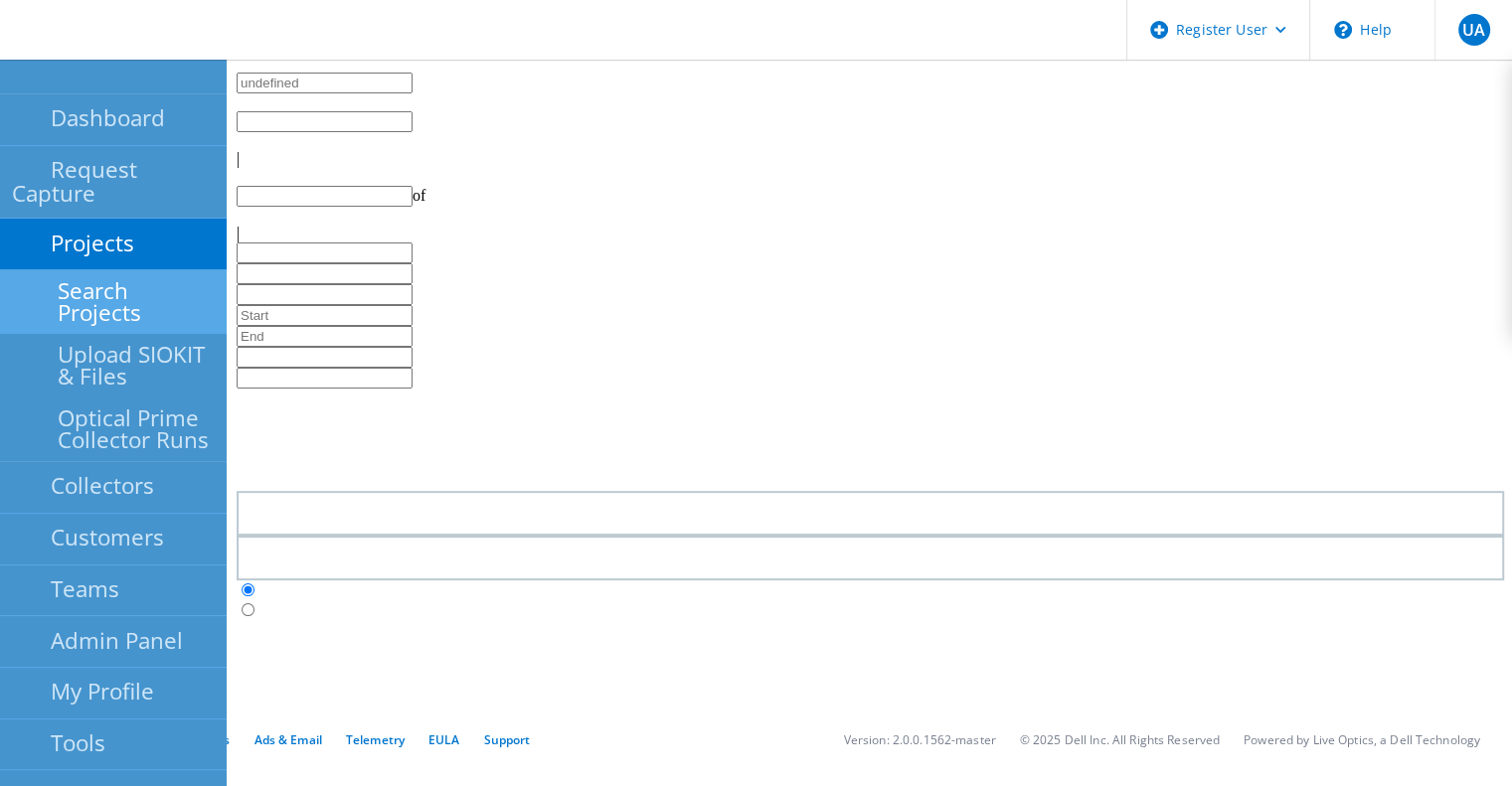 type on "1" 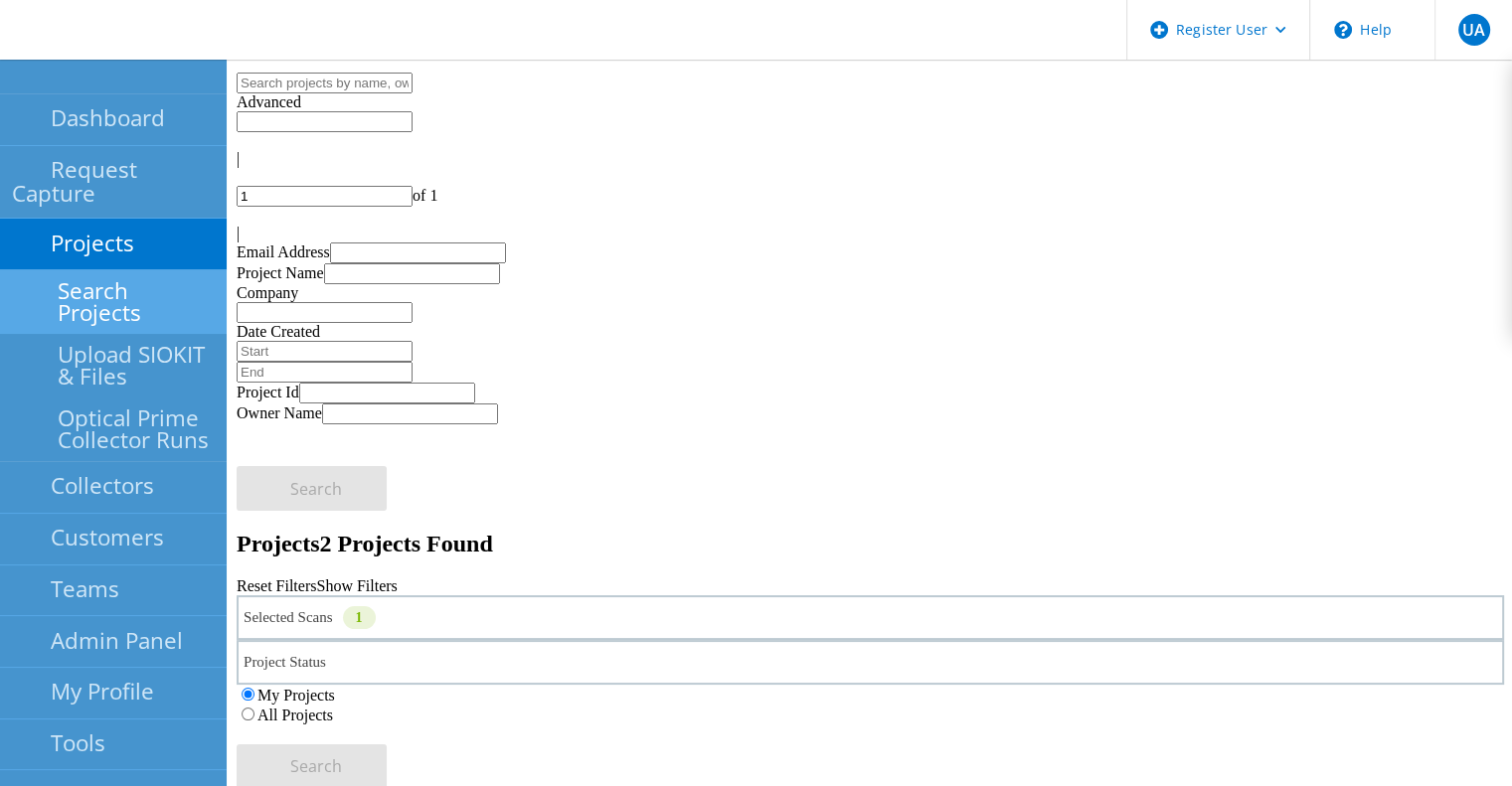 click on "NetApp Testrefresh new" 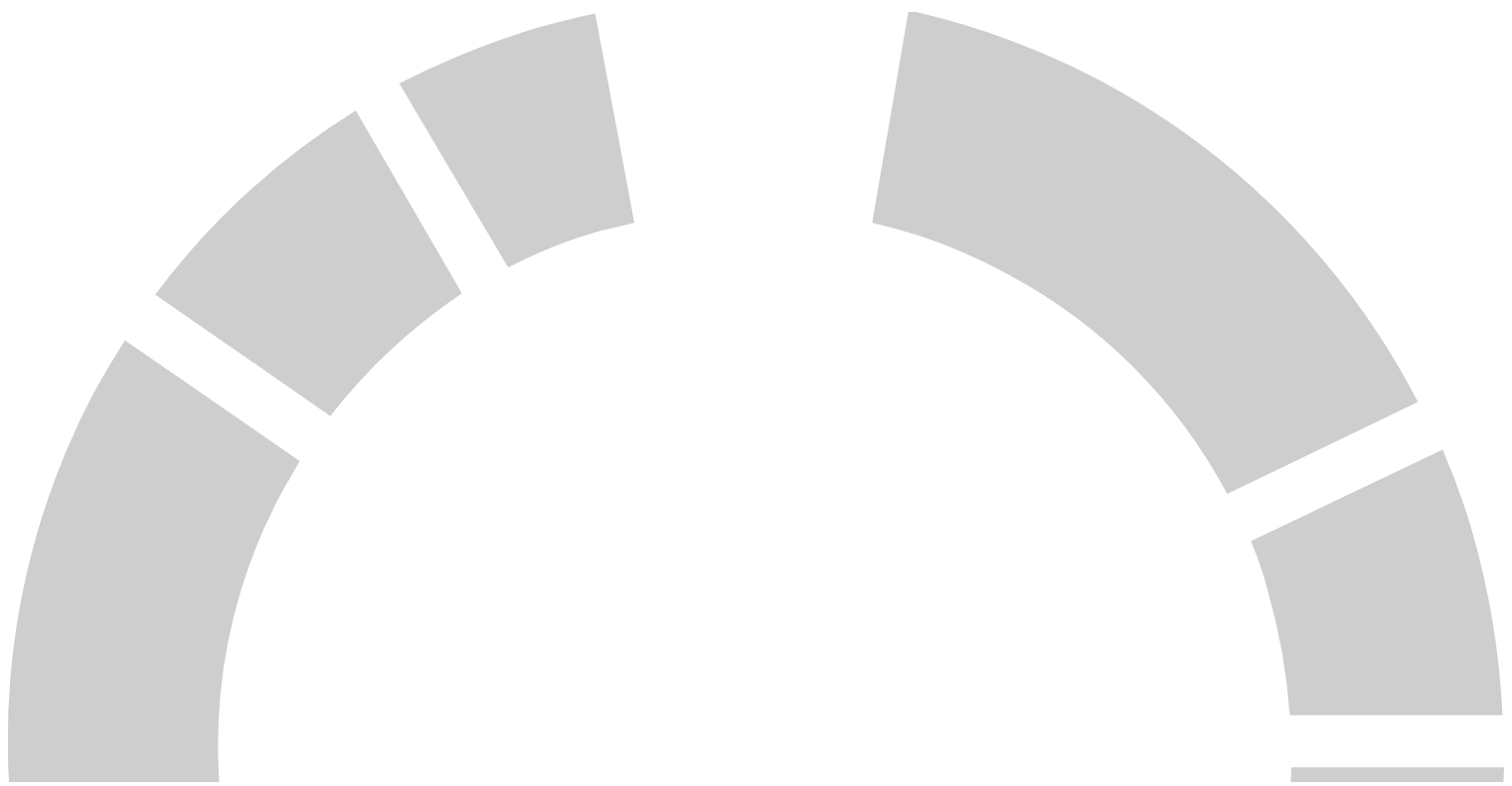 scroll, scrollTop: 0, scrollLeft: 0, axis: both 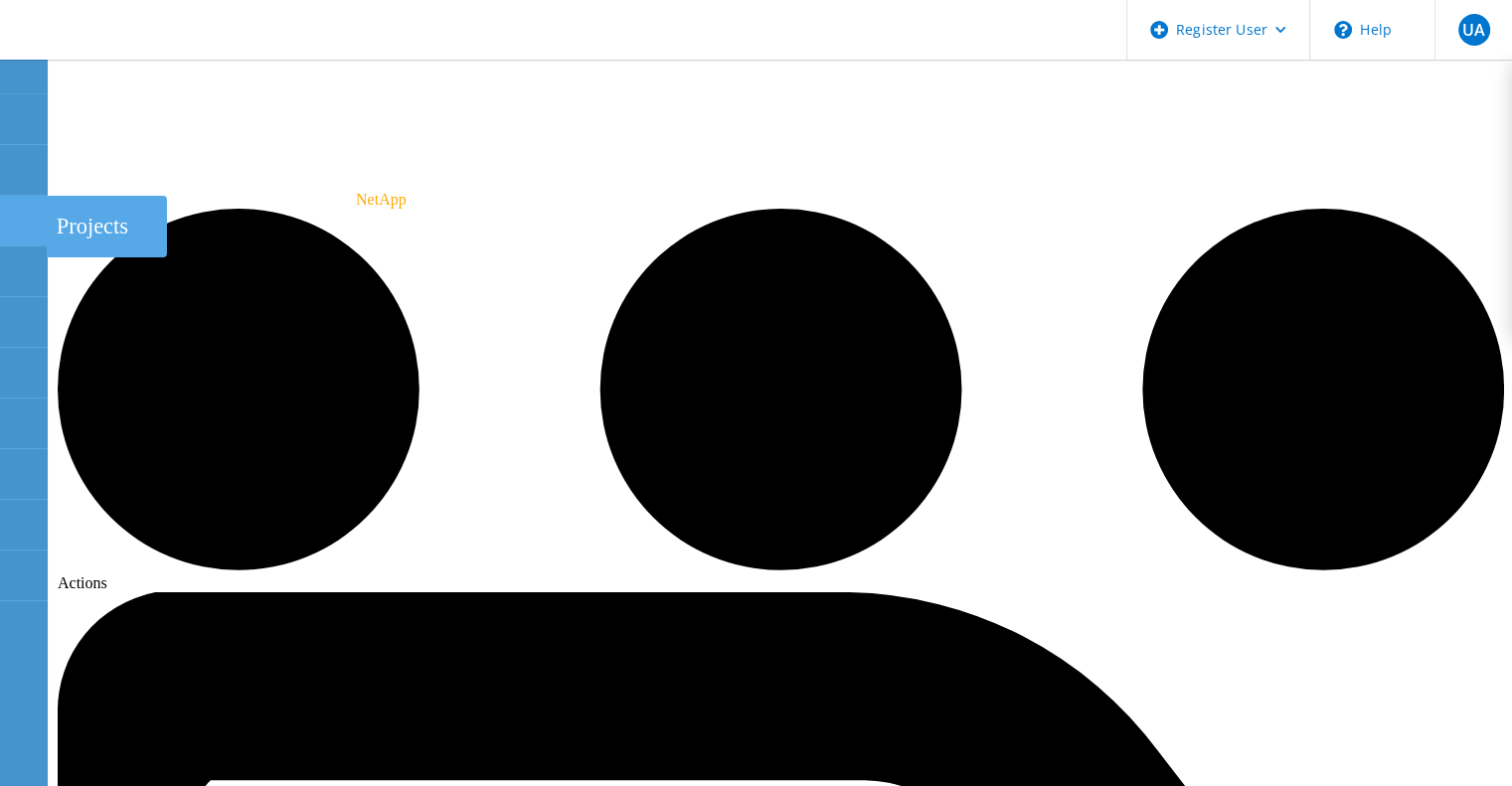 click on "Projects" at bounding box center [106, 227] 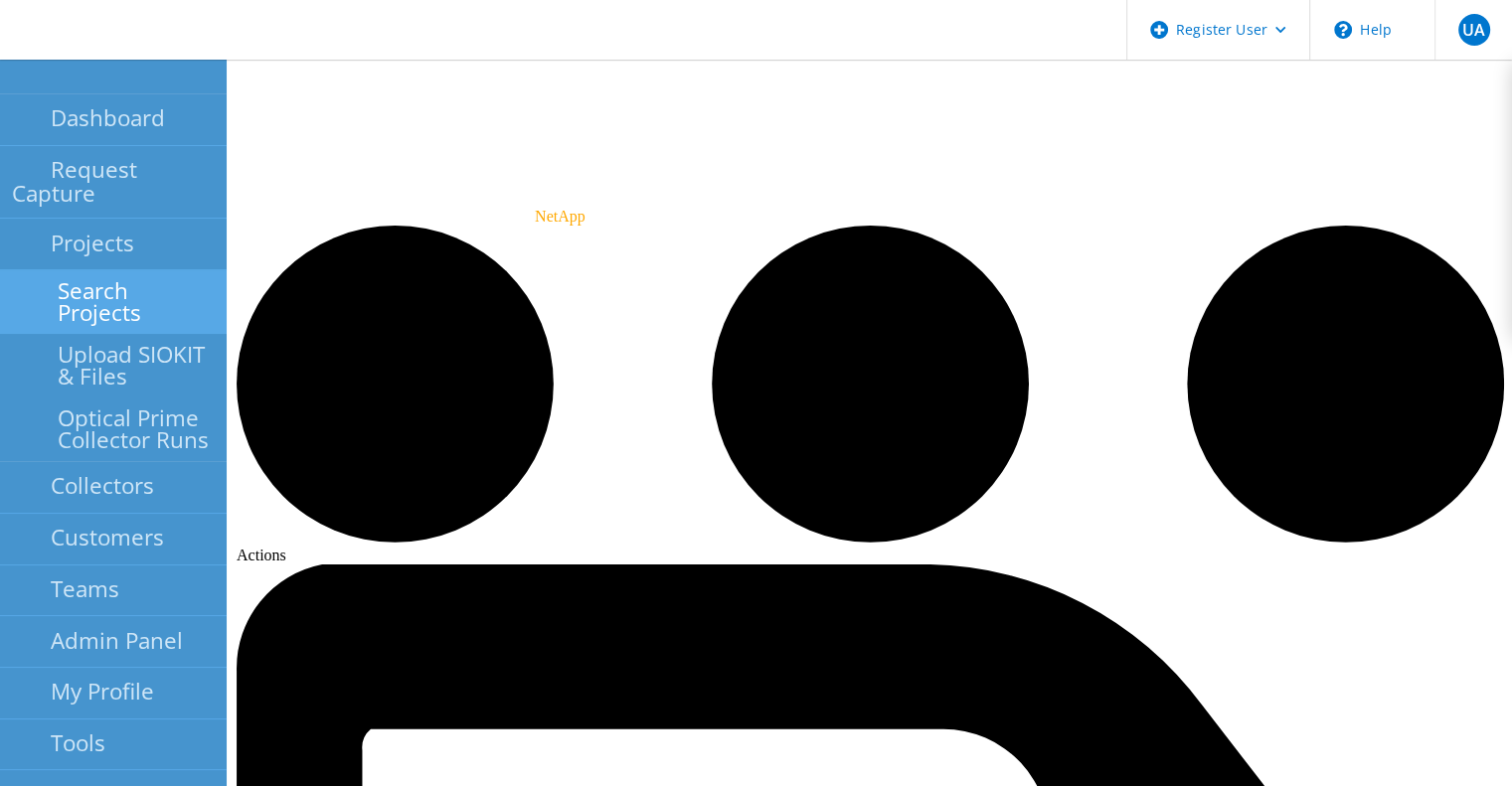 click on "Search Projects" at bounding box center (113, 302) 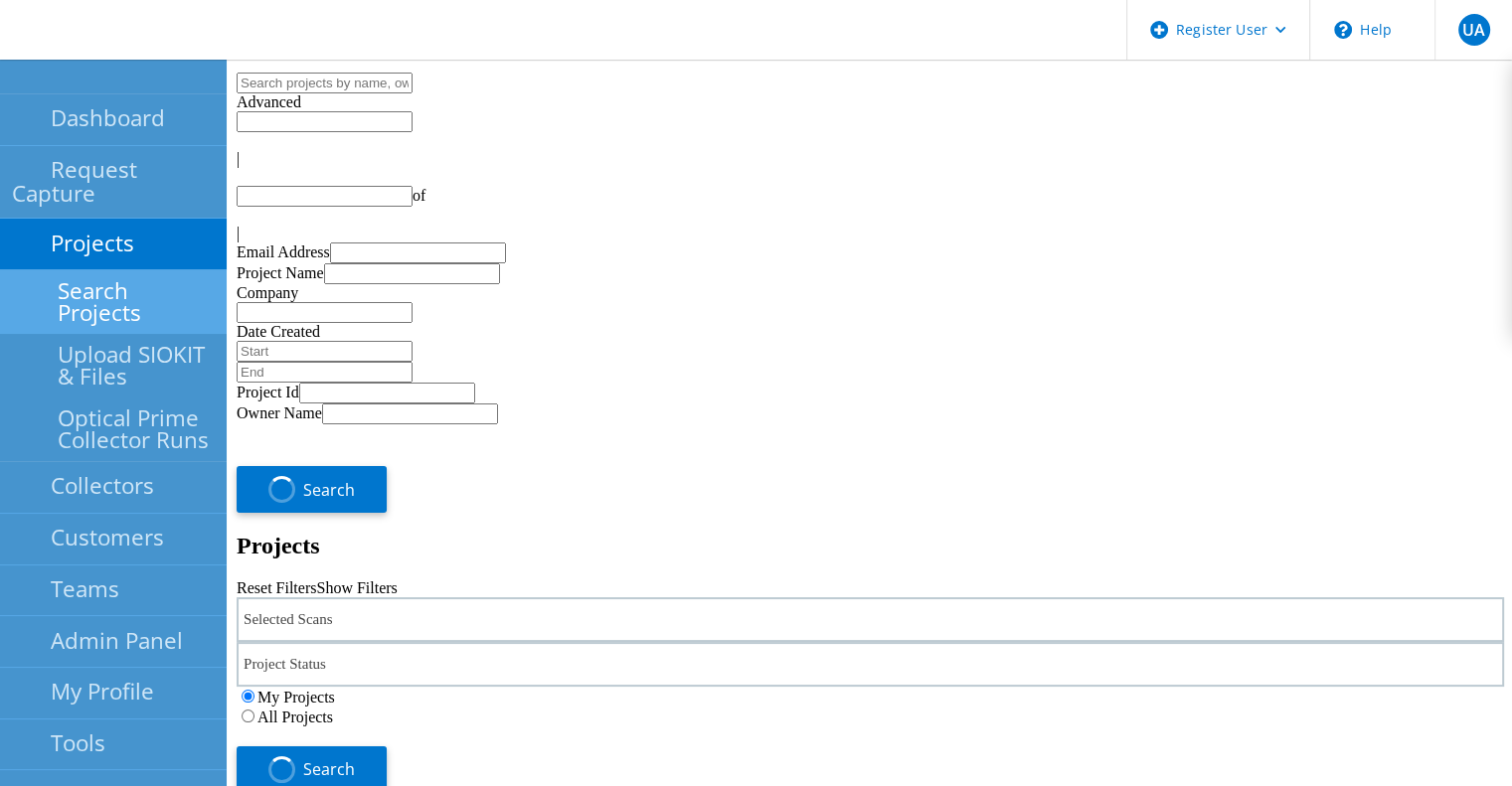 type on "1" 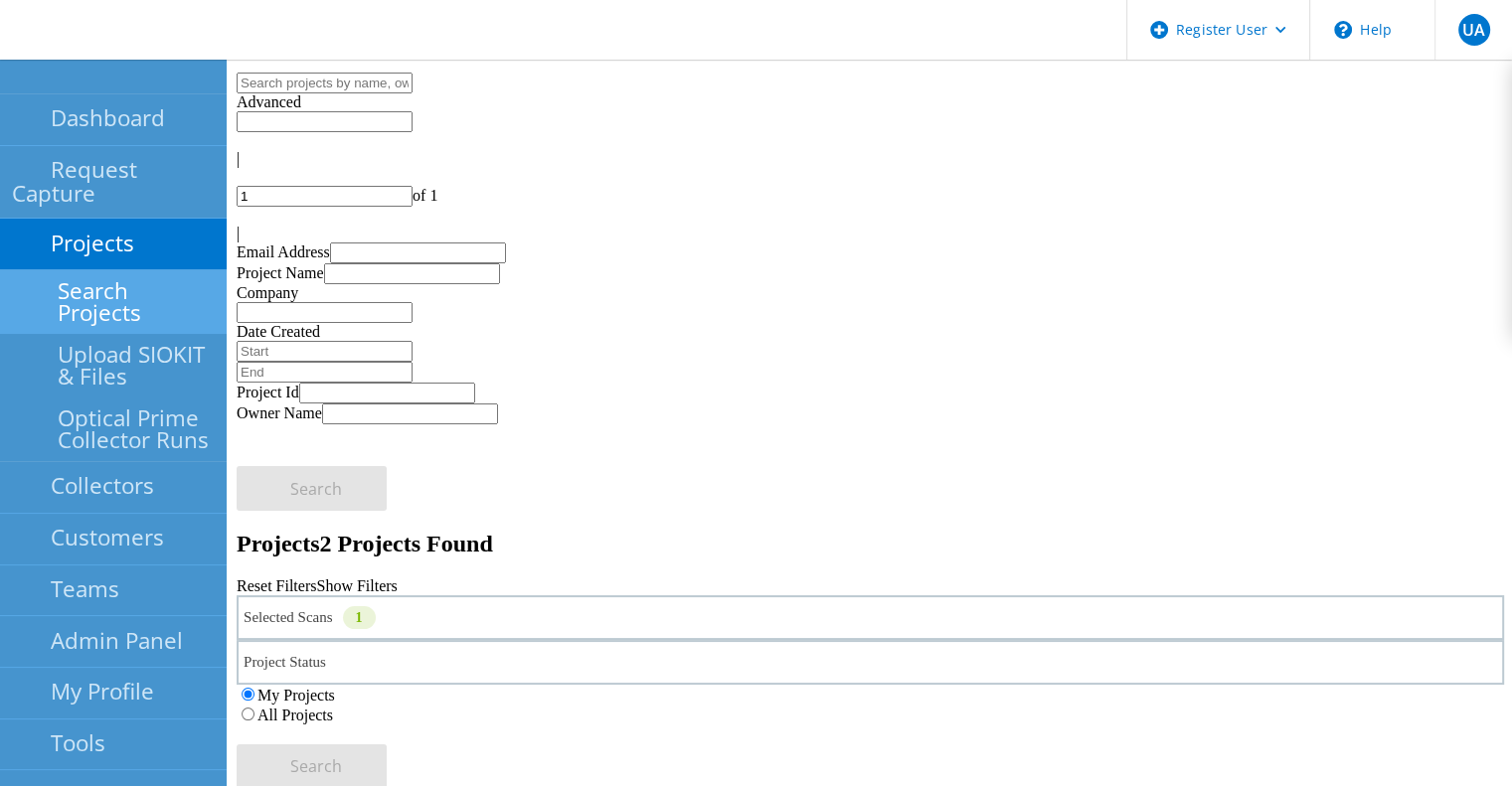 click on "All Projects" 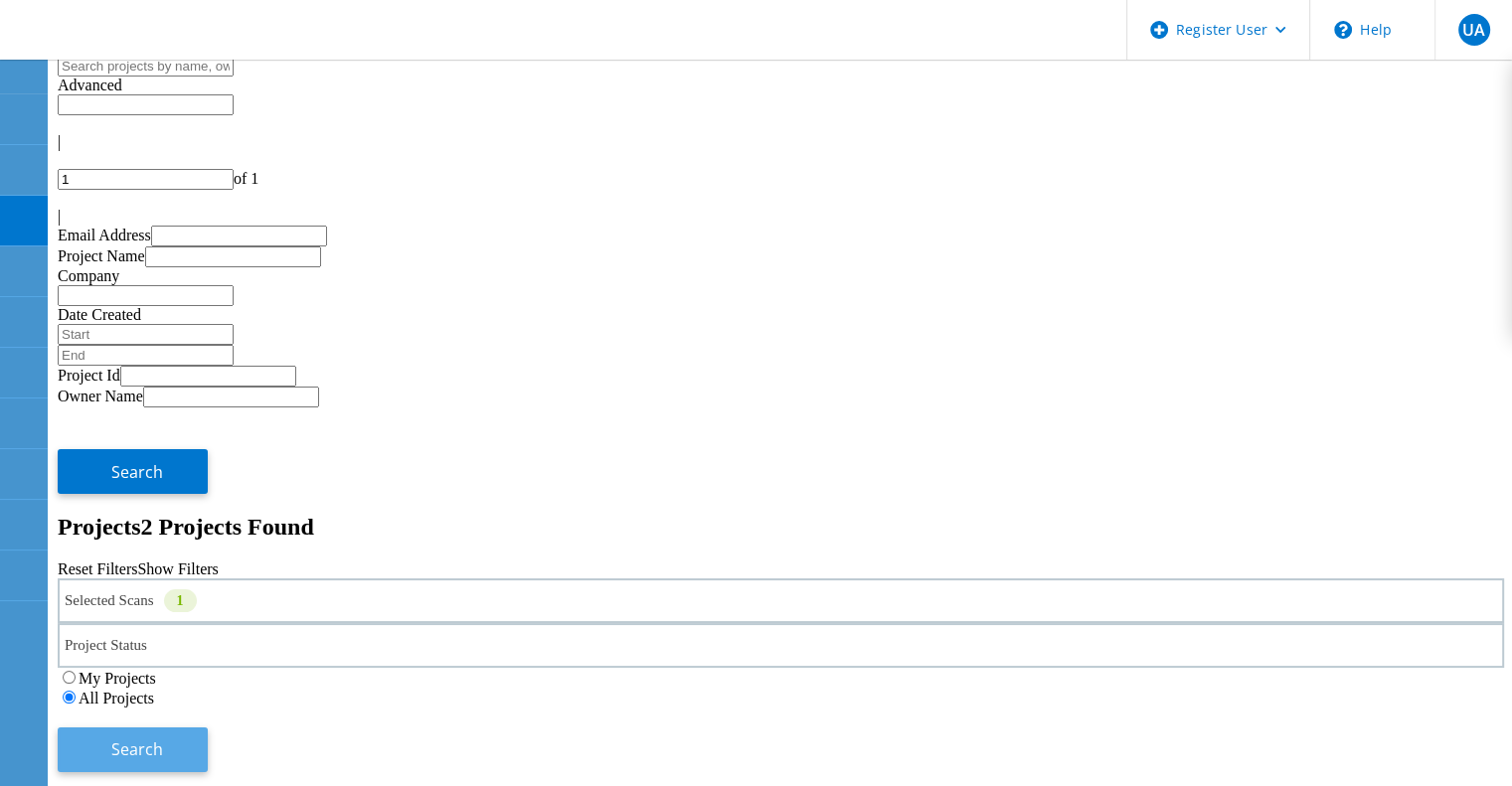 click on "Search" 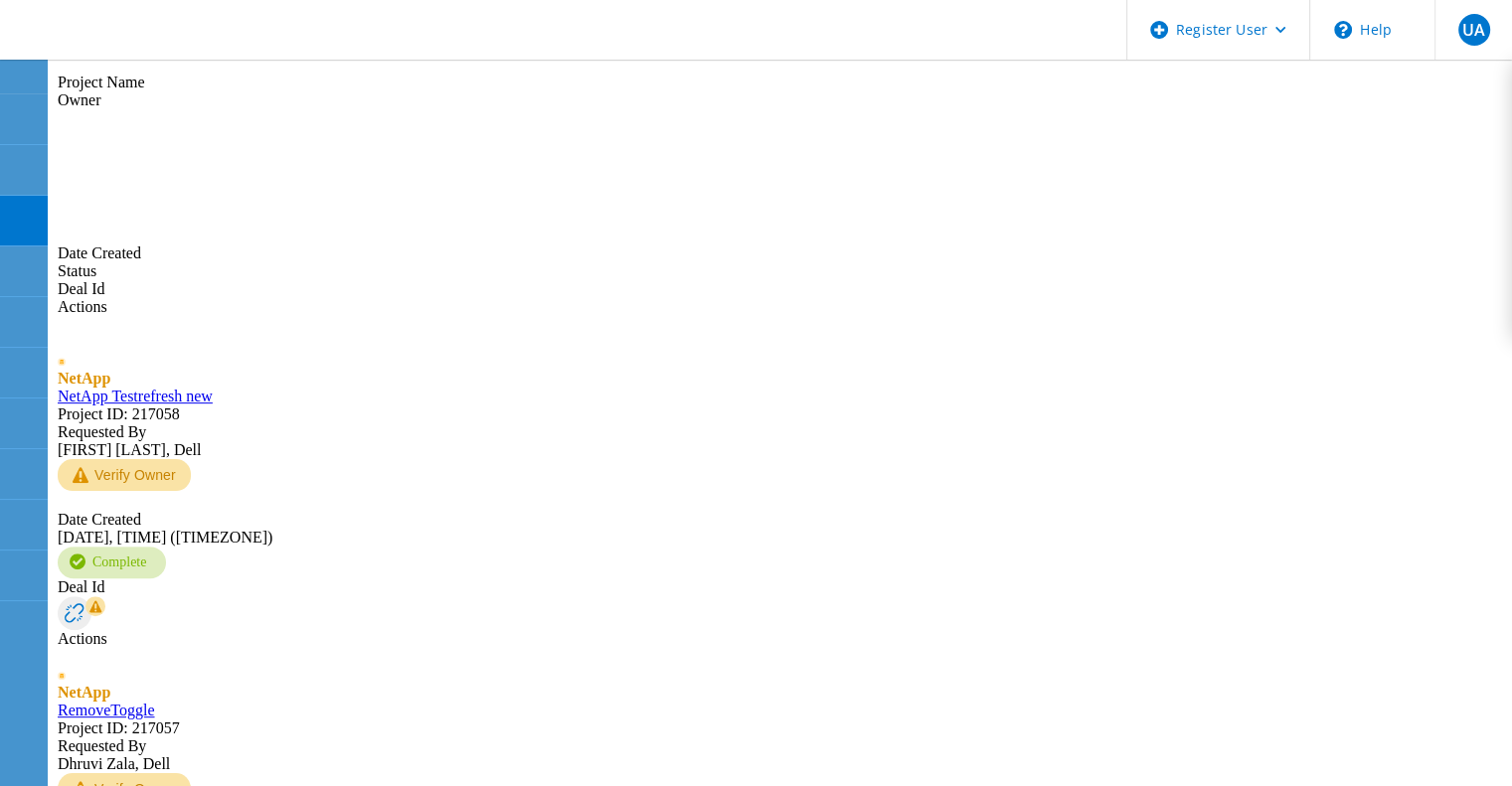scroll, scrollTop: 717, scrollLeft: 0, axis: vertical 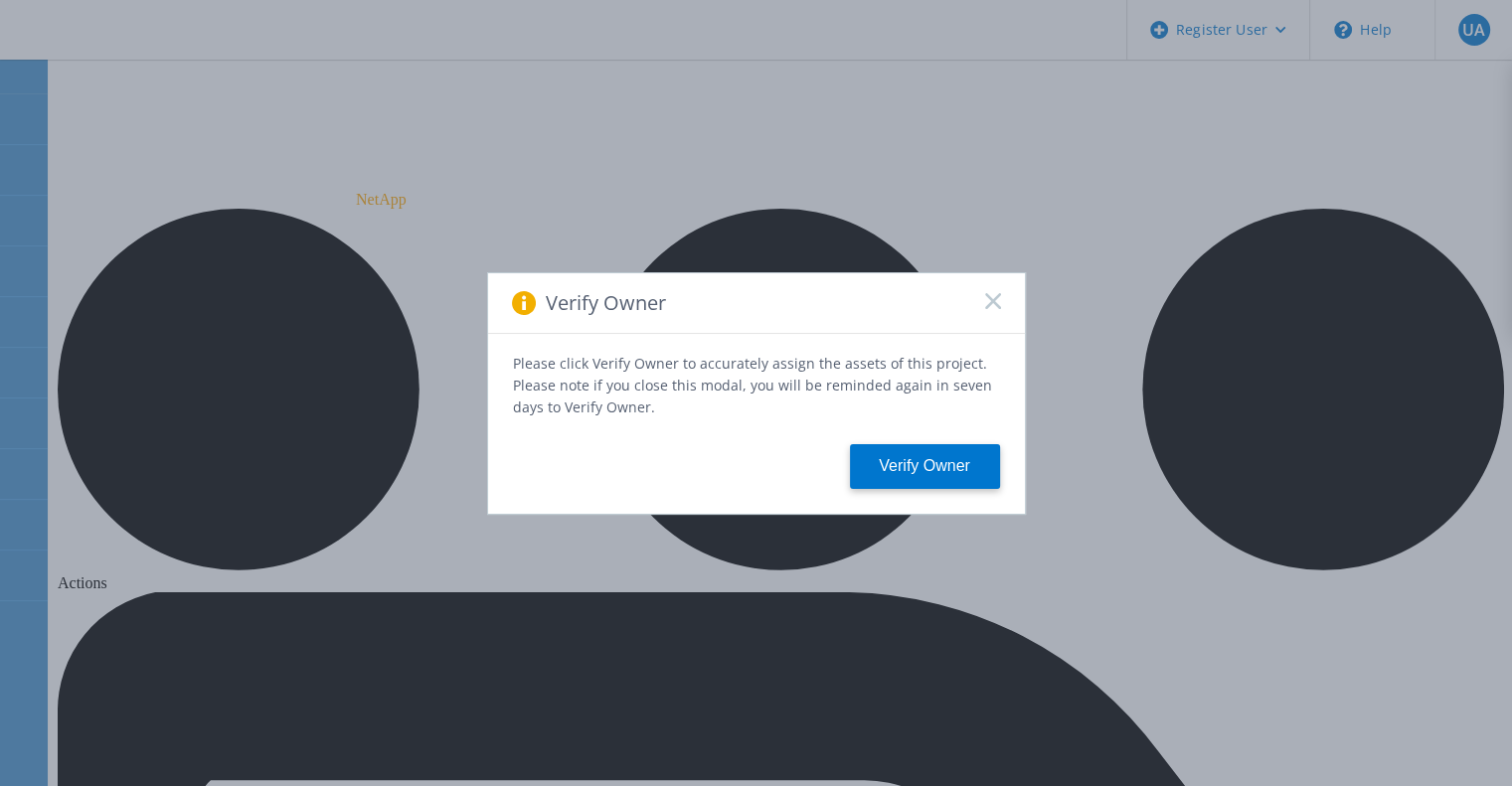 click 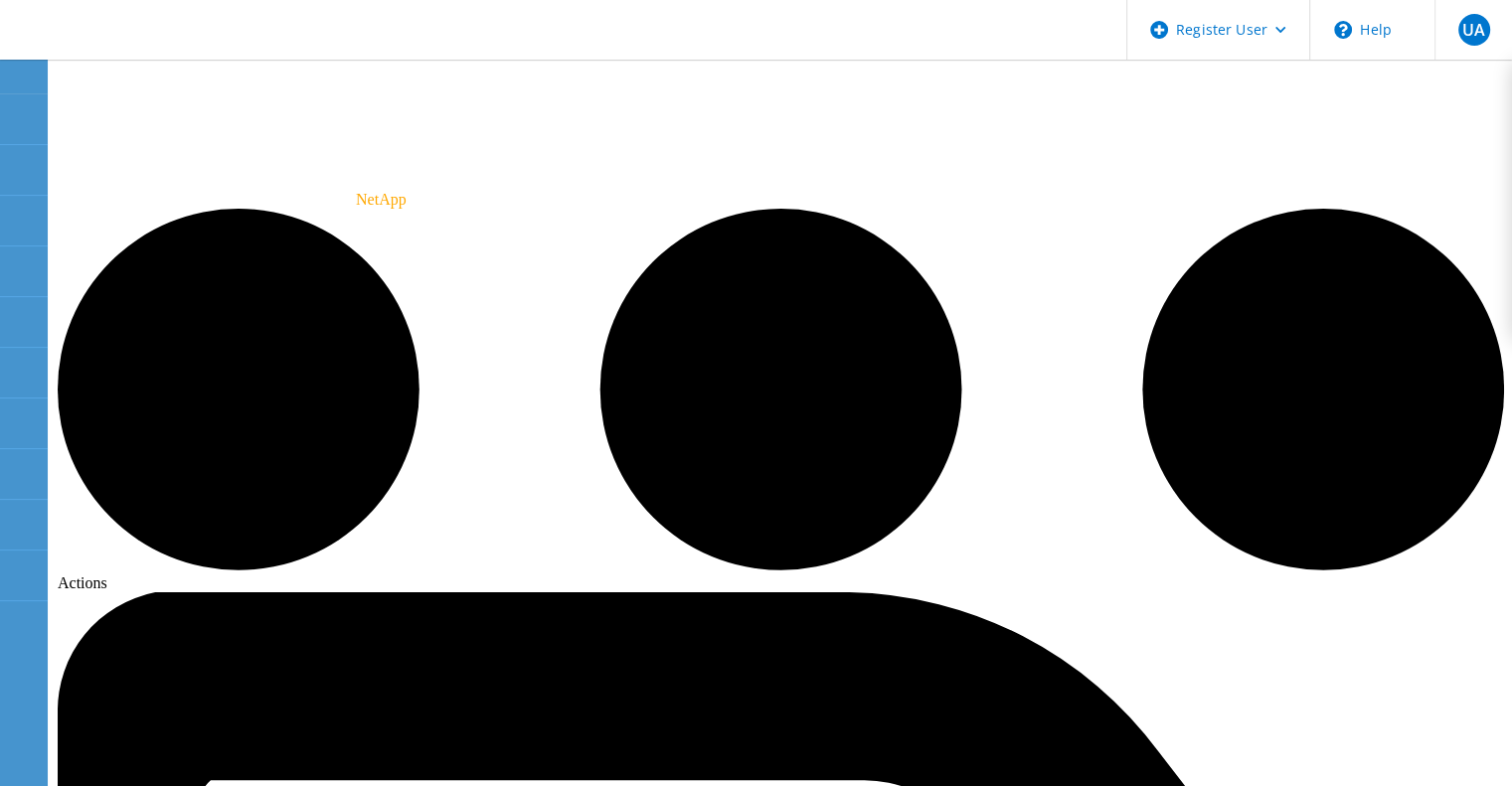 click on "Tech Refresh" at bounding box center (602, 8156) 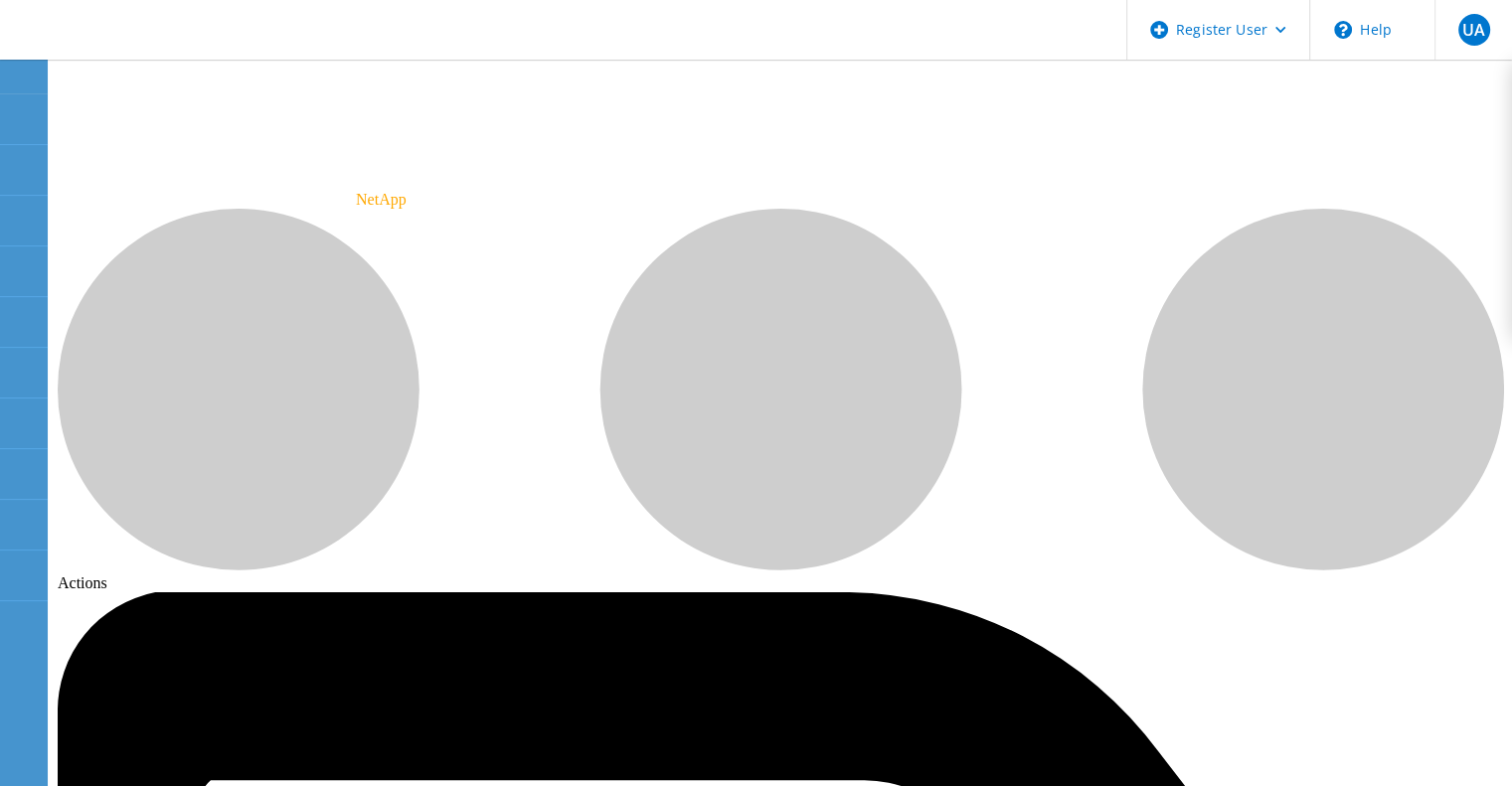 click on "Configuration" 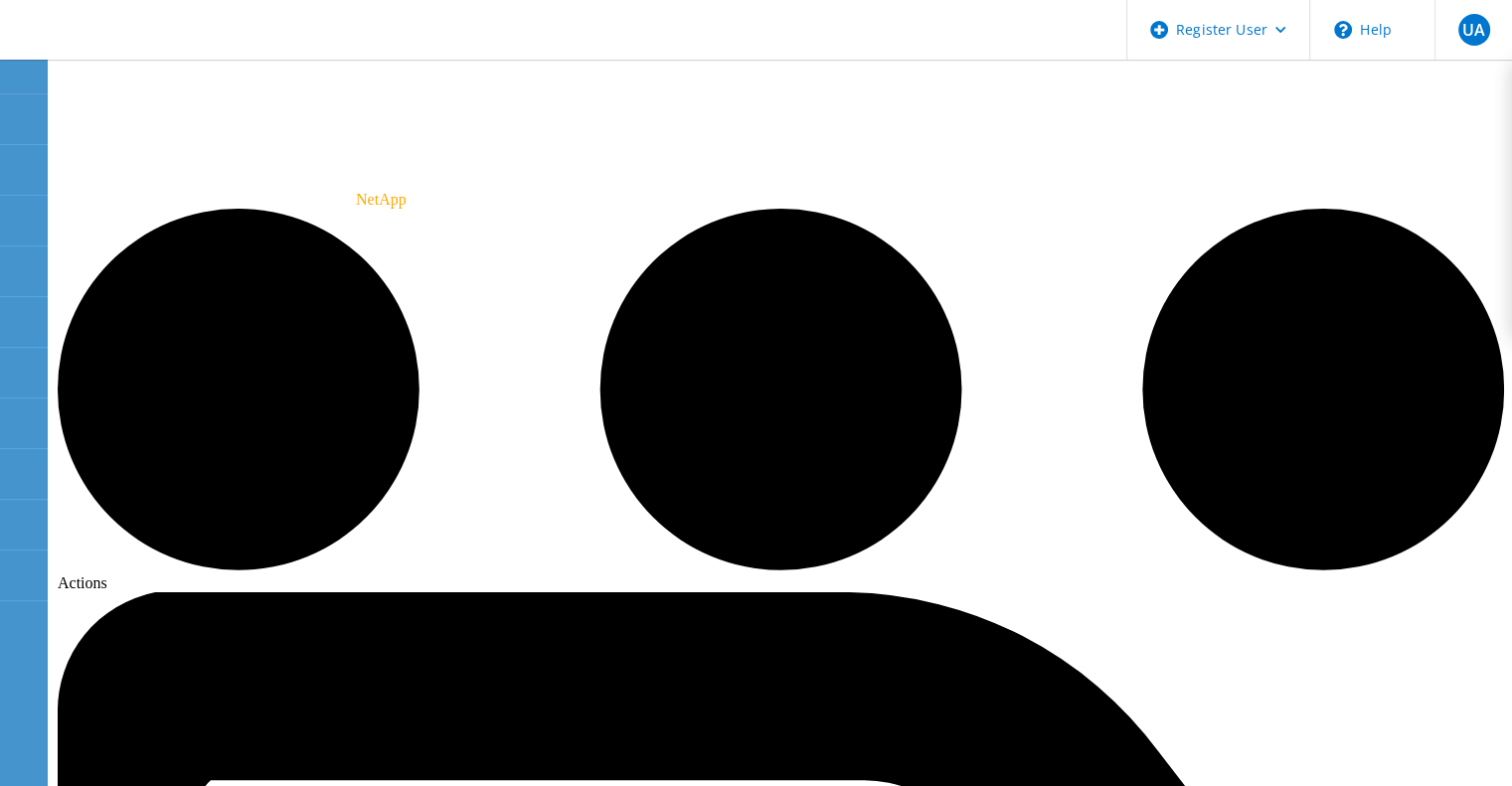 click on "Details" 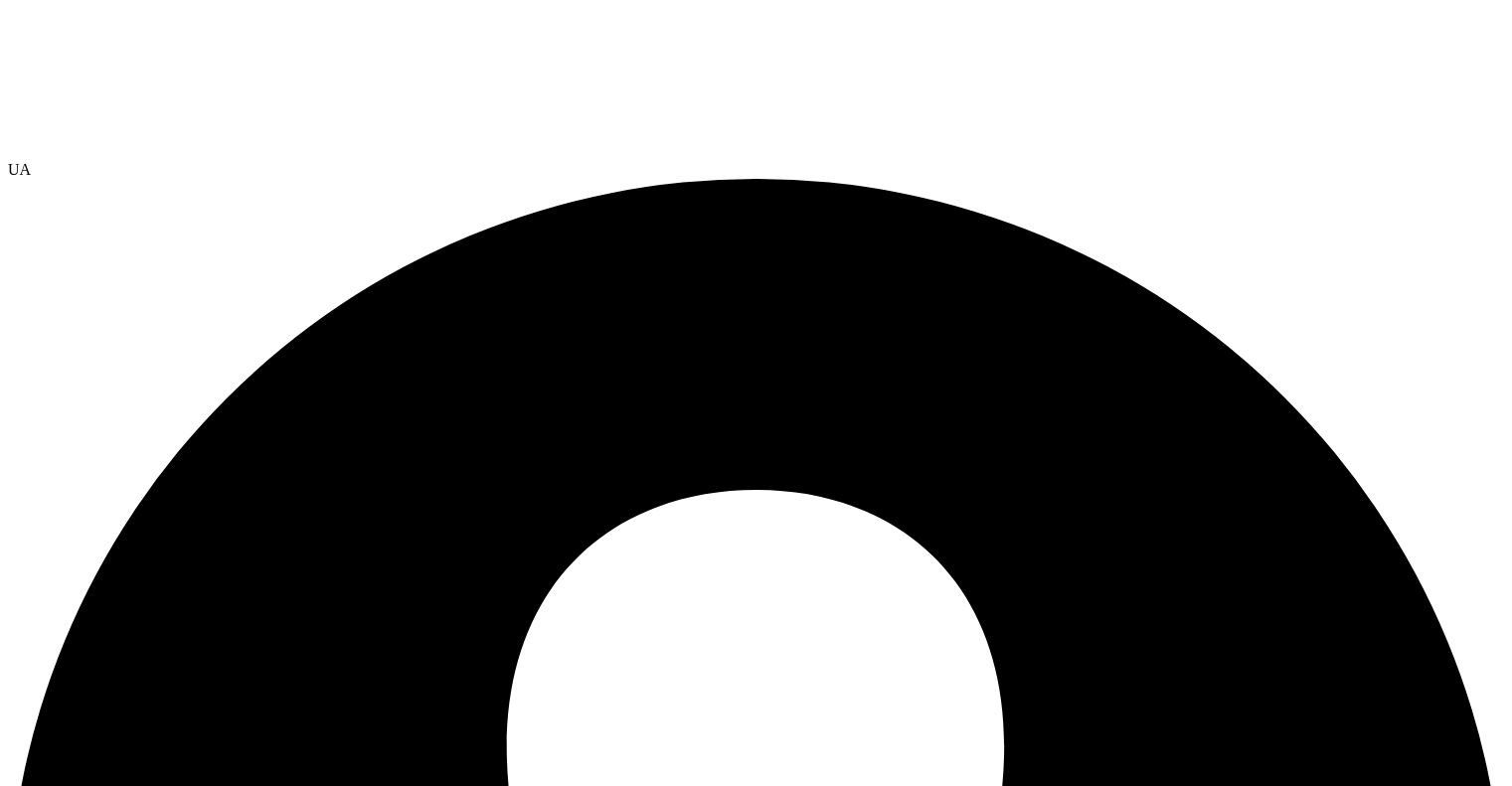 scroll, scrollTop: 0, scrollLeft: 0, axis: both 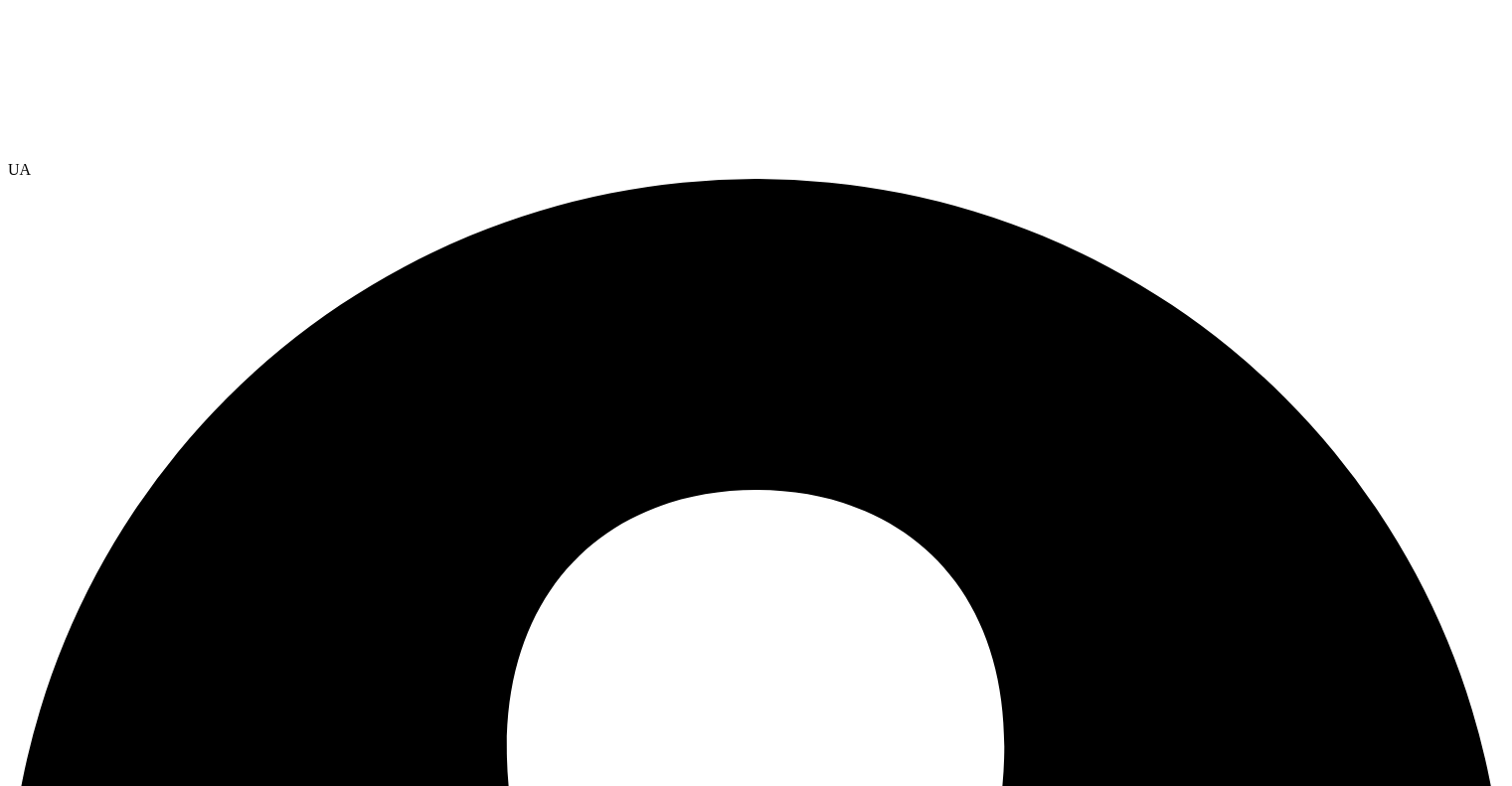 click on "Retry" at bounding box center (164, 11334) 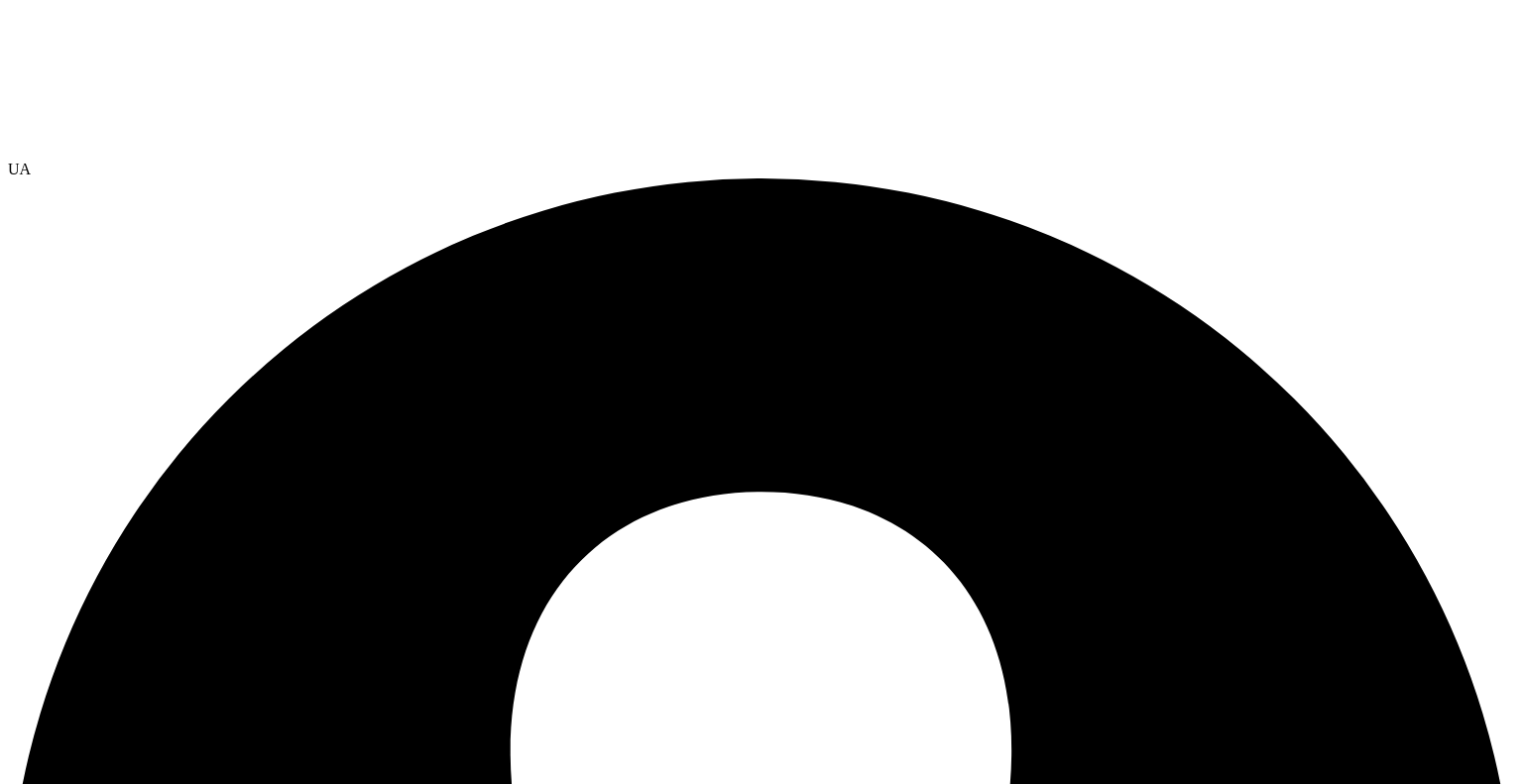 click on "Ok" at bounding box center [667, 11859] 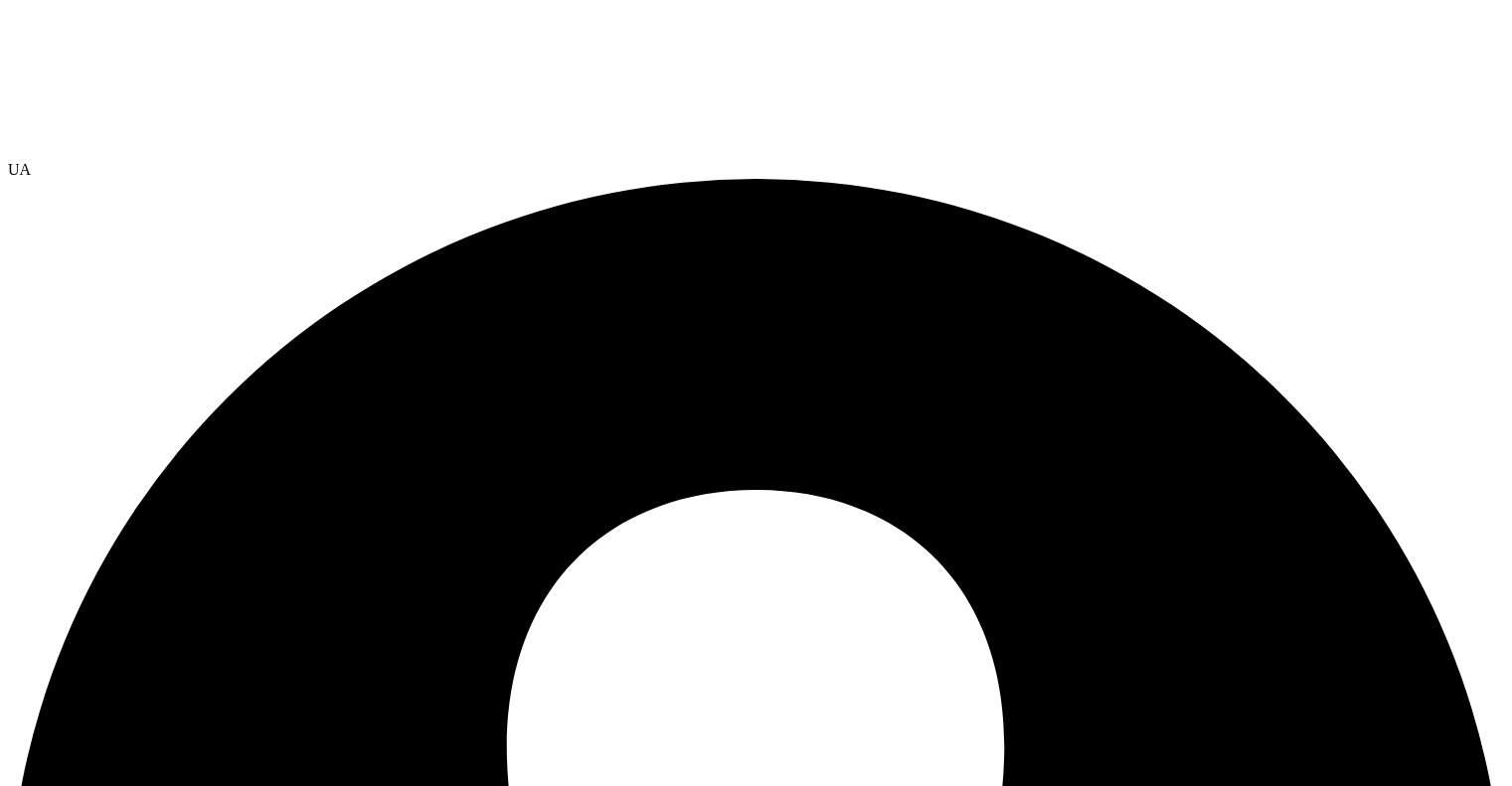 click 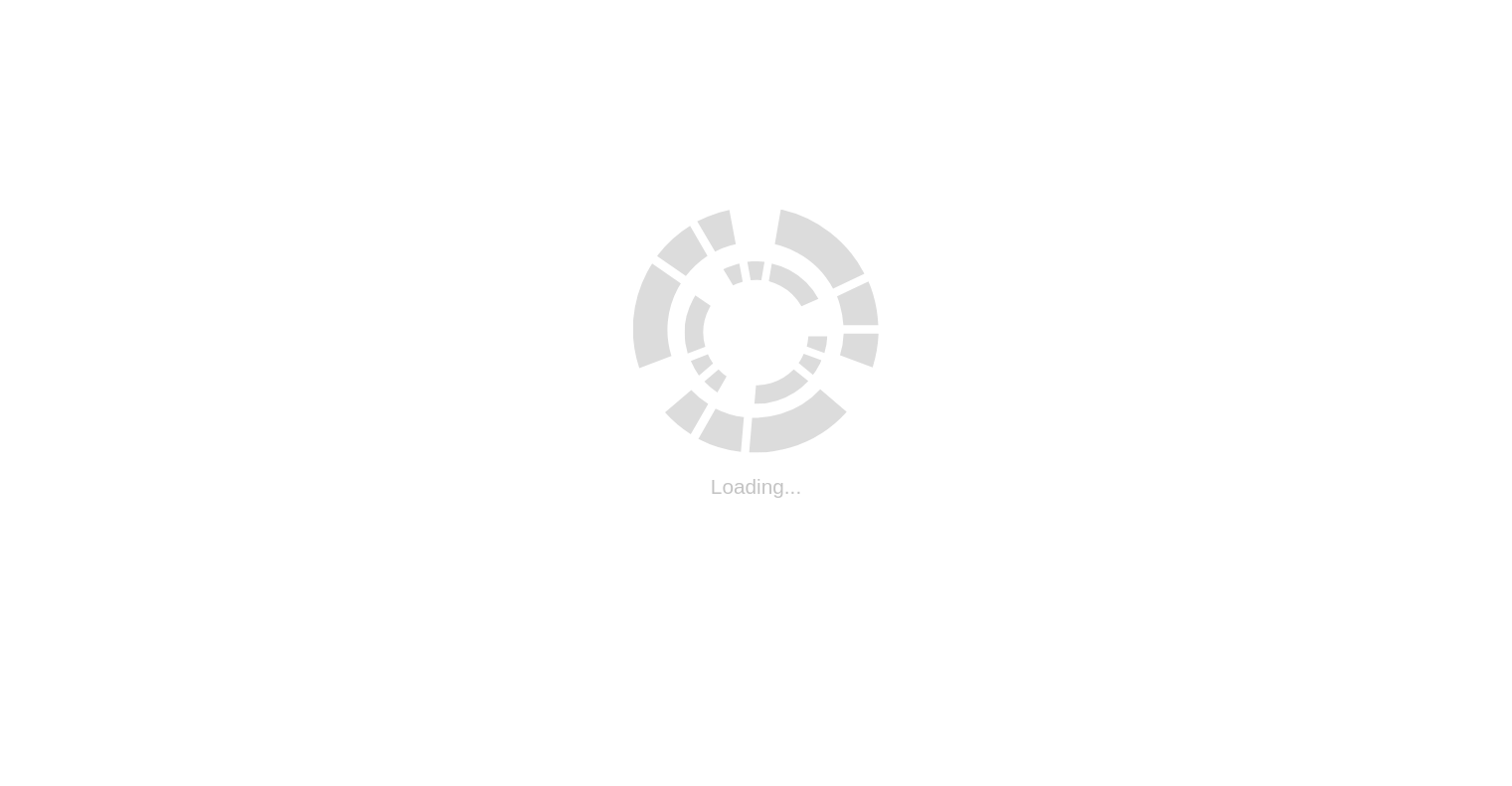scroll, scrollTop: 0, scrollLeft: 0, axis: both 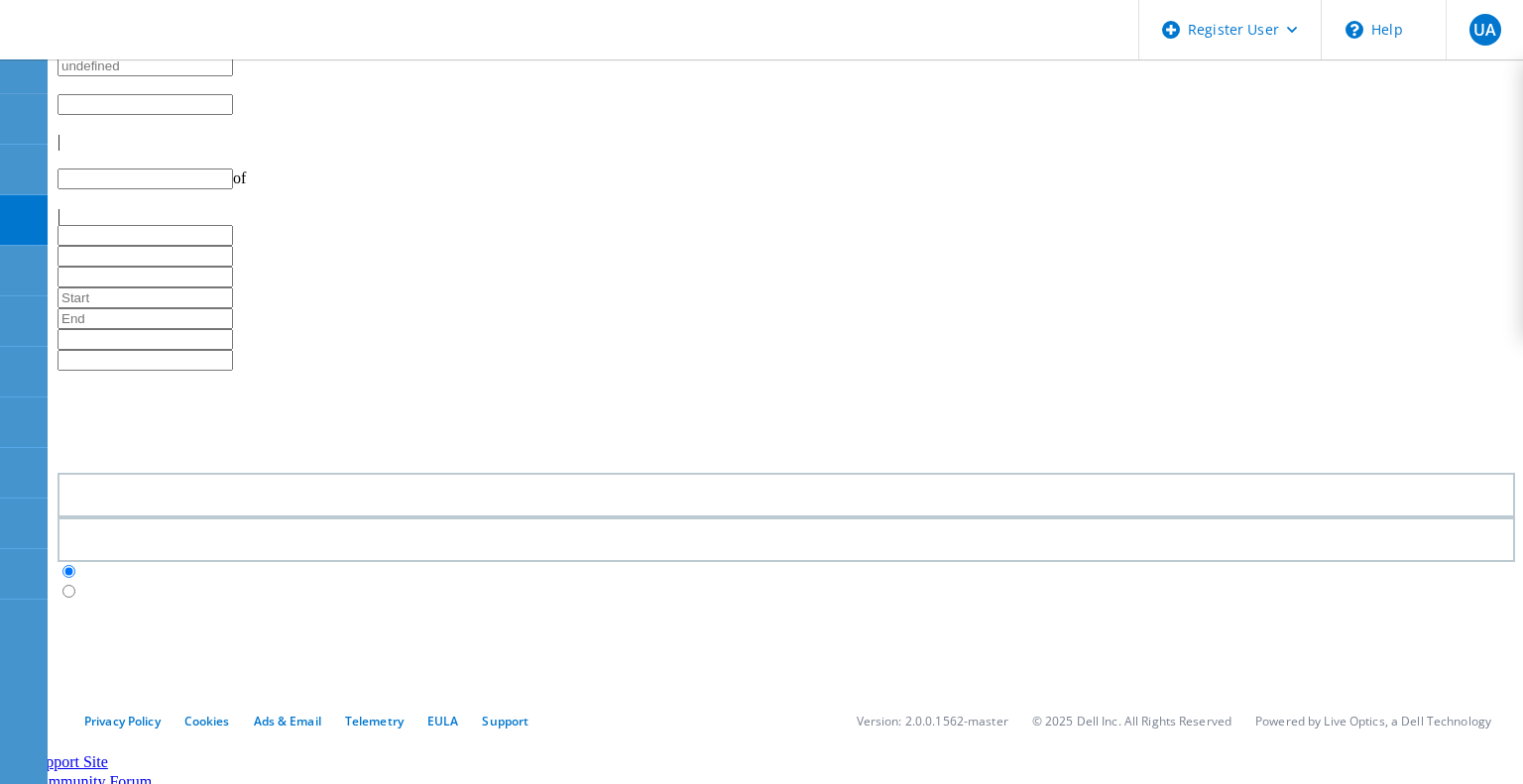 type on "1" 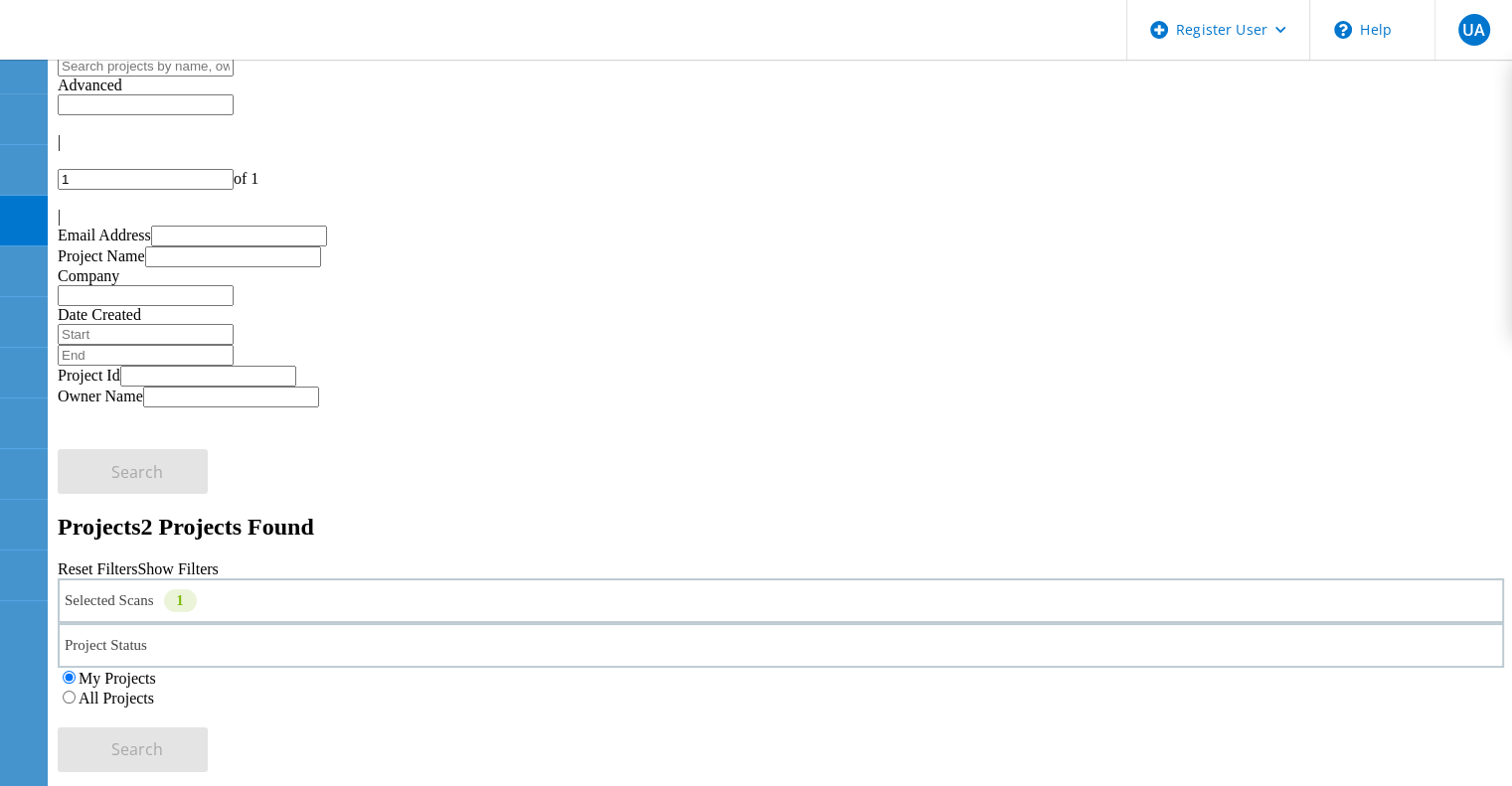 click on "All Projects" 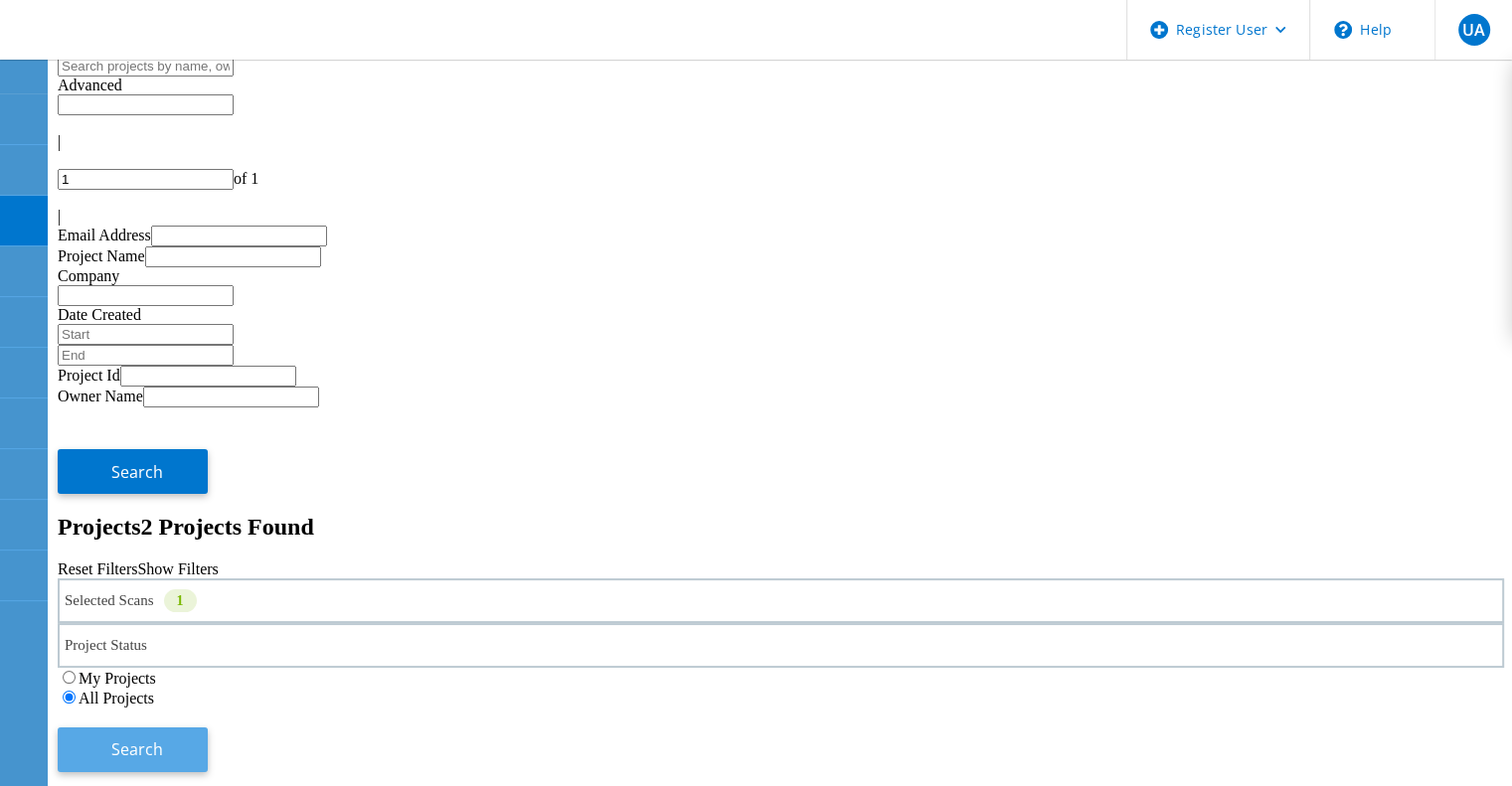 click on "Search" 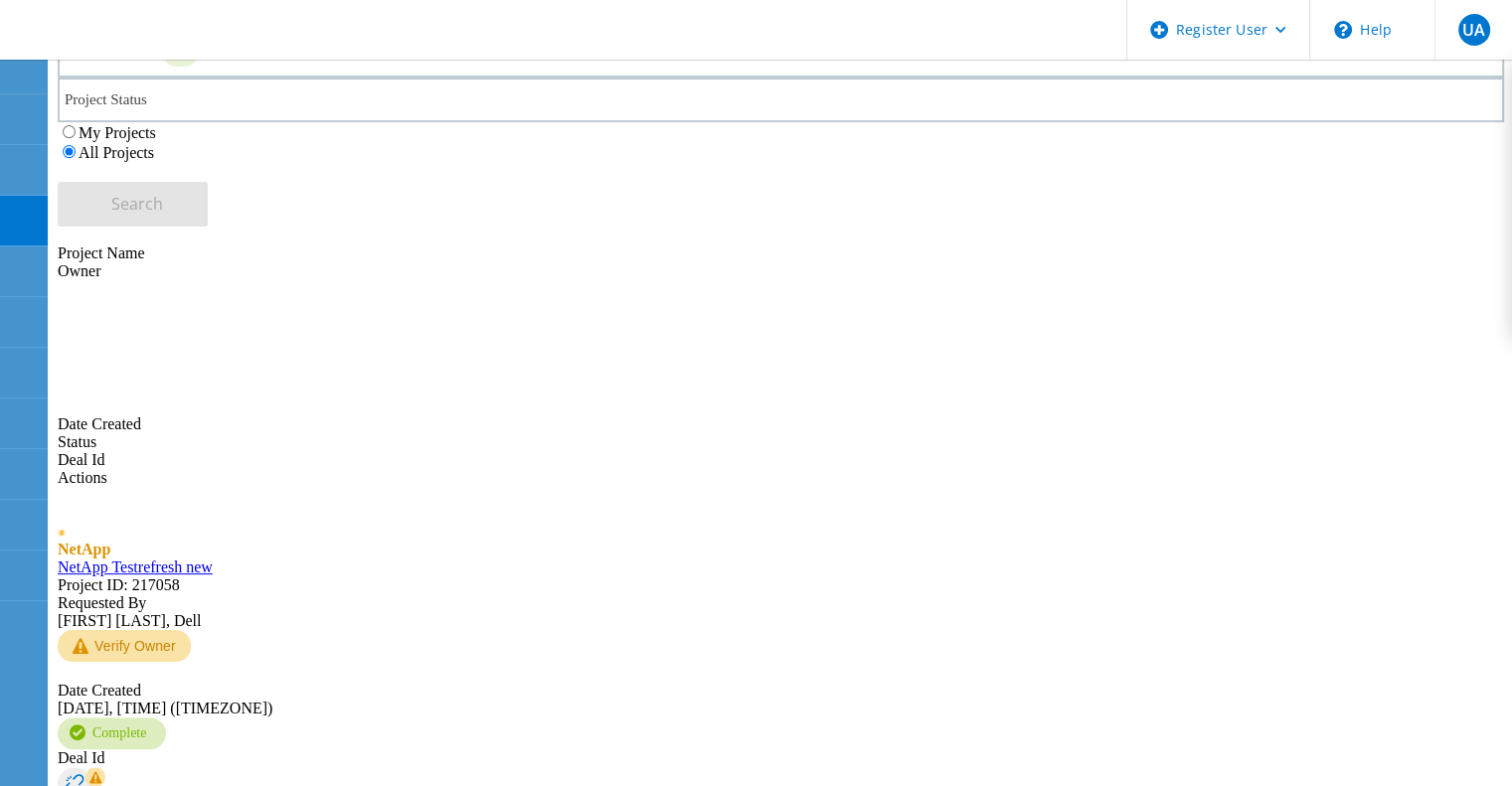 scroll, scrollTop: 547, scrollLeft: 0, axis: vertical 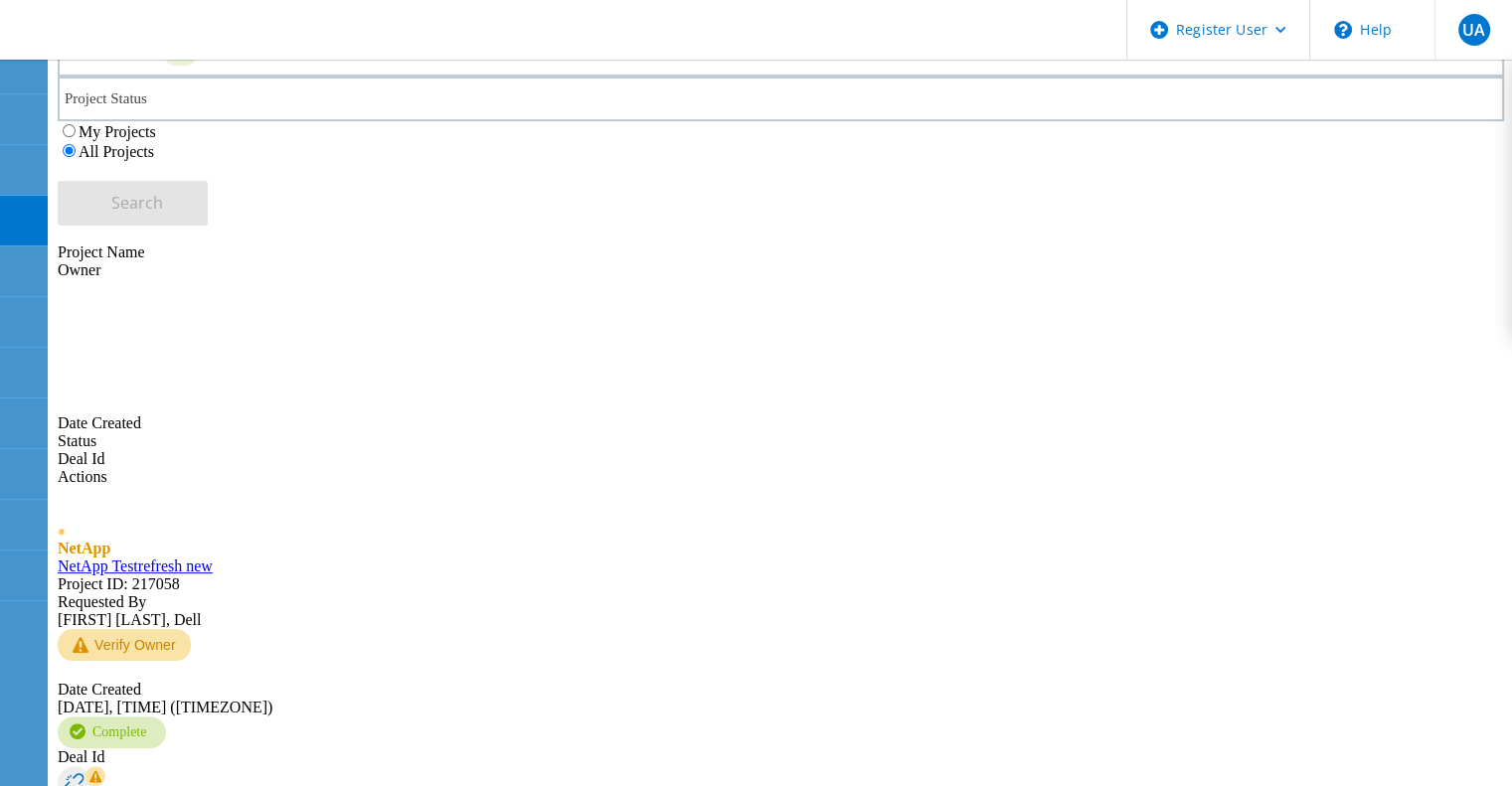 click on "Test Perf Project - 4 hours" 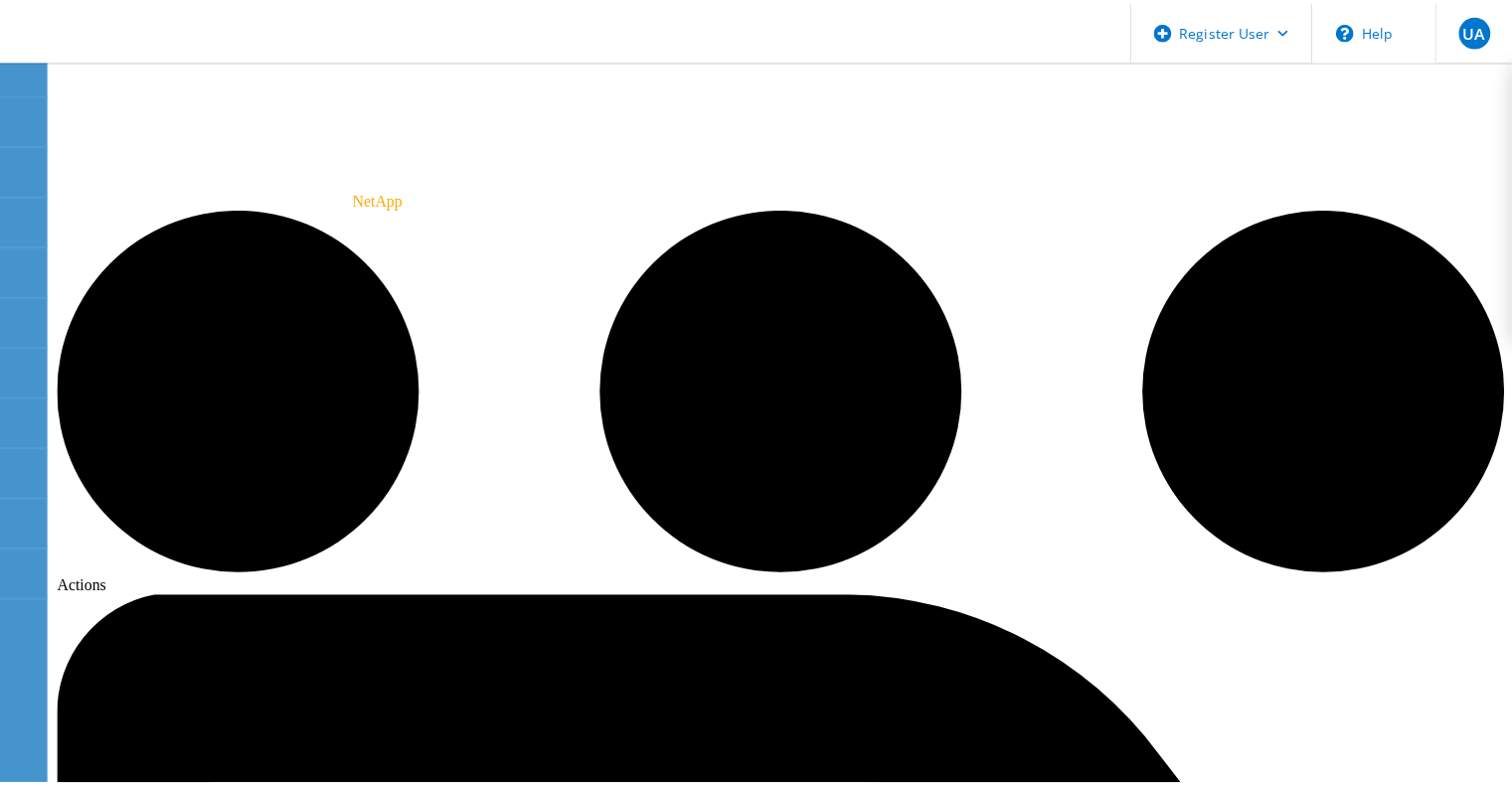 scroll, scrollTop: 0, scrollLeft: 0, axis: both 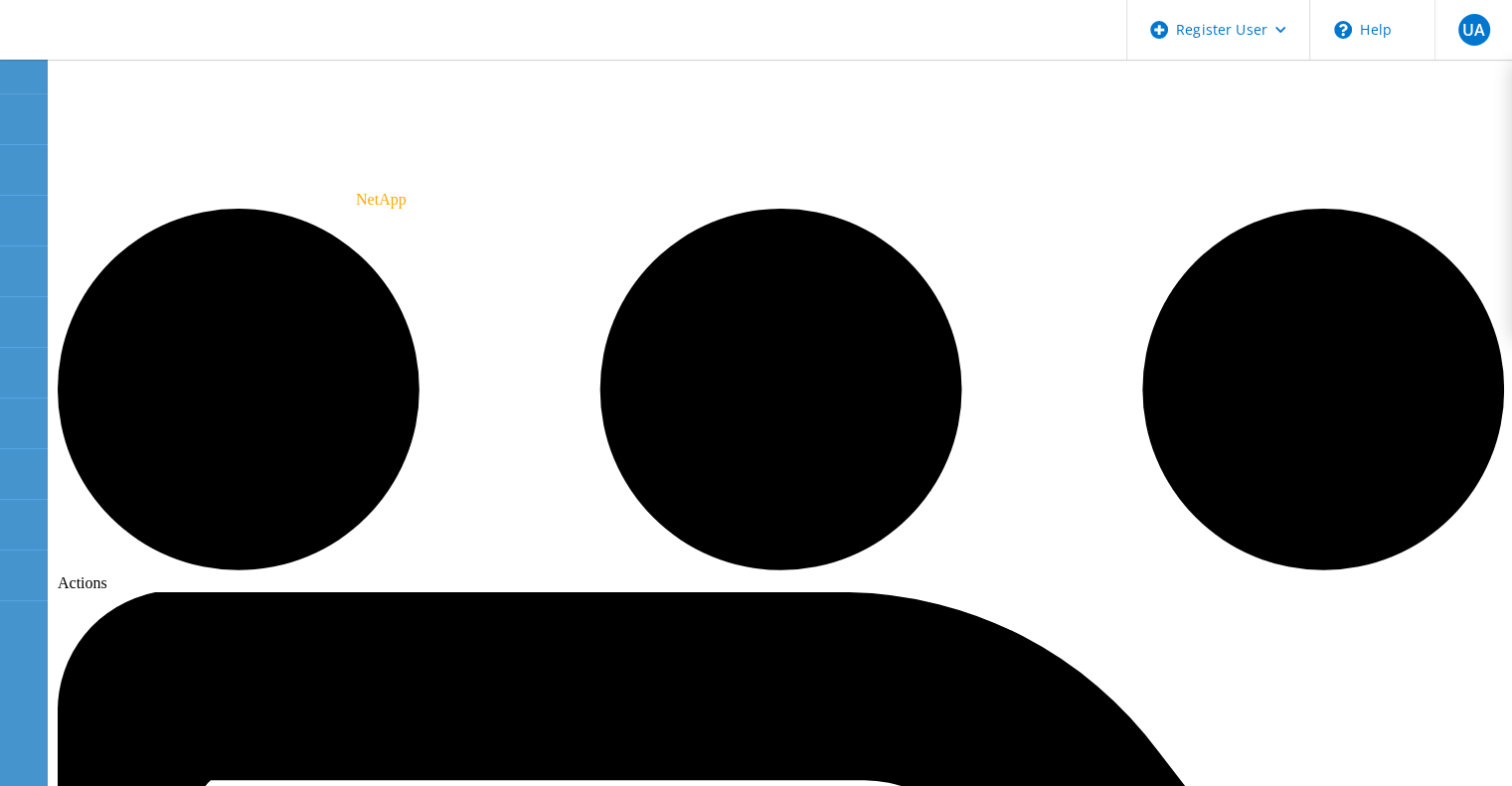 click on "Tech Refresh" at bounding box center [602, 8156] 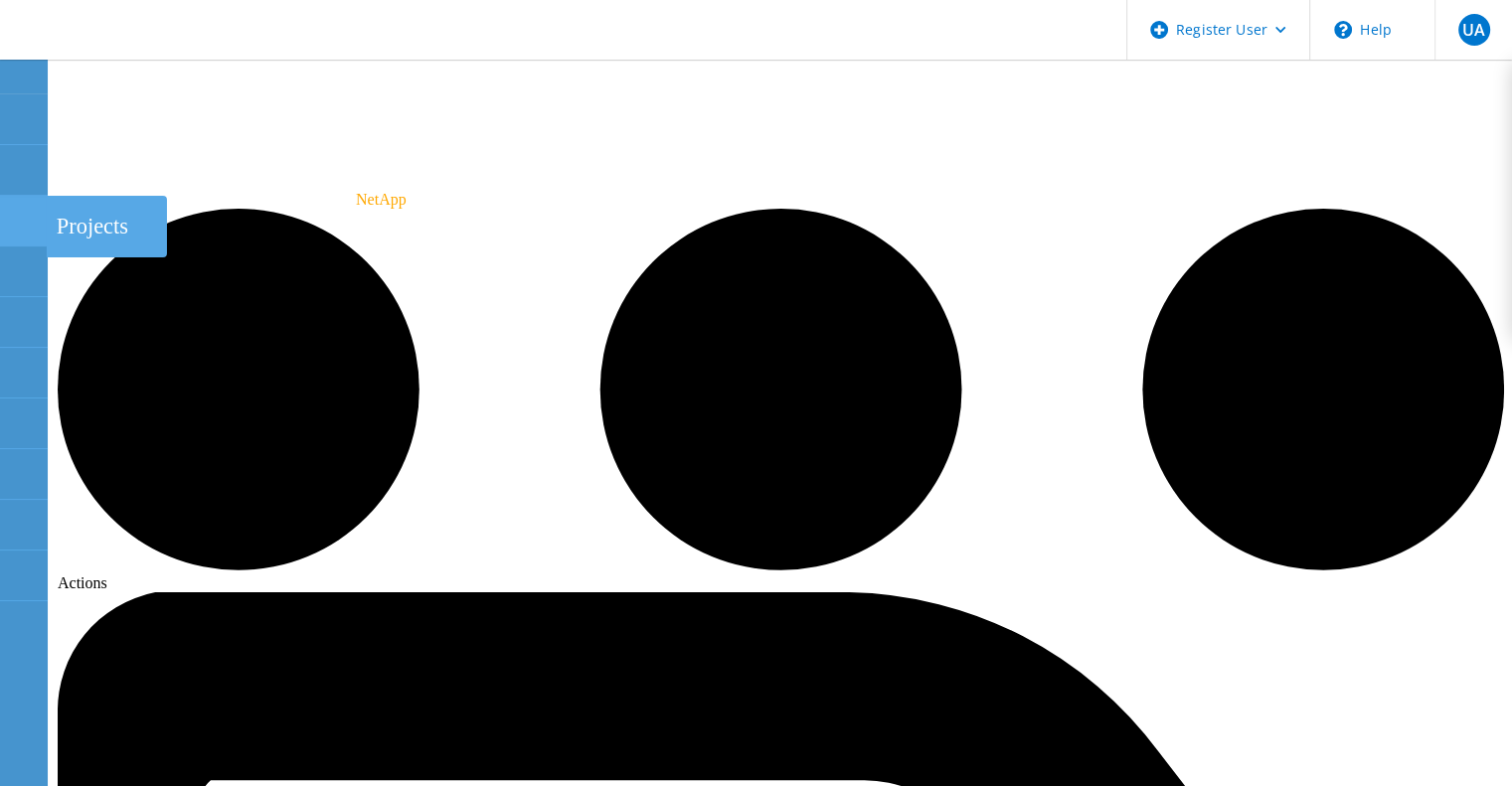click on "Projects" at bounding box center (106, 227) 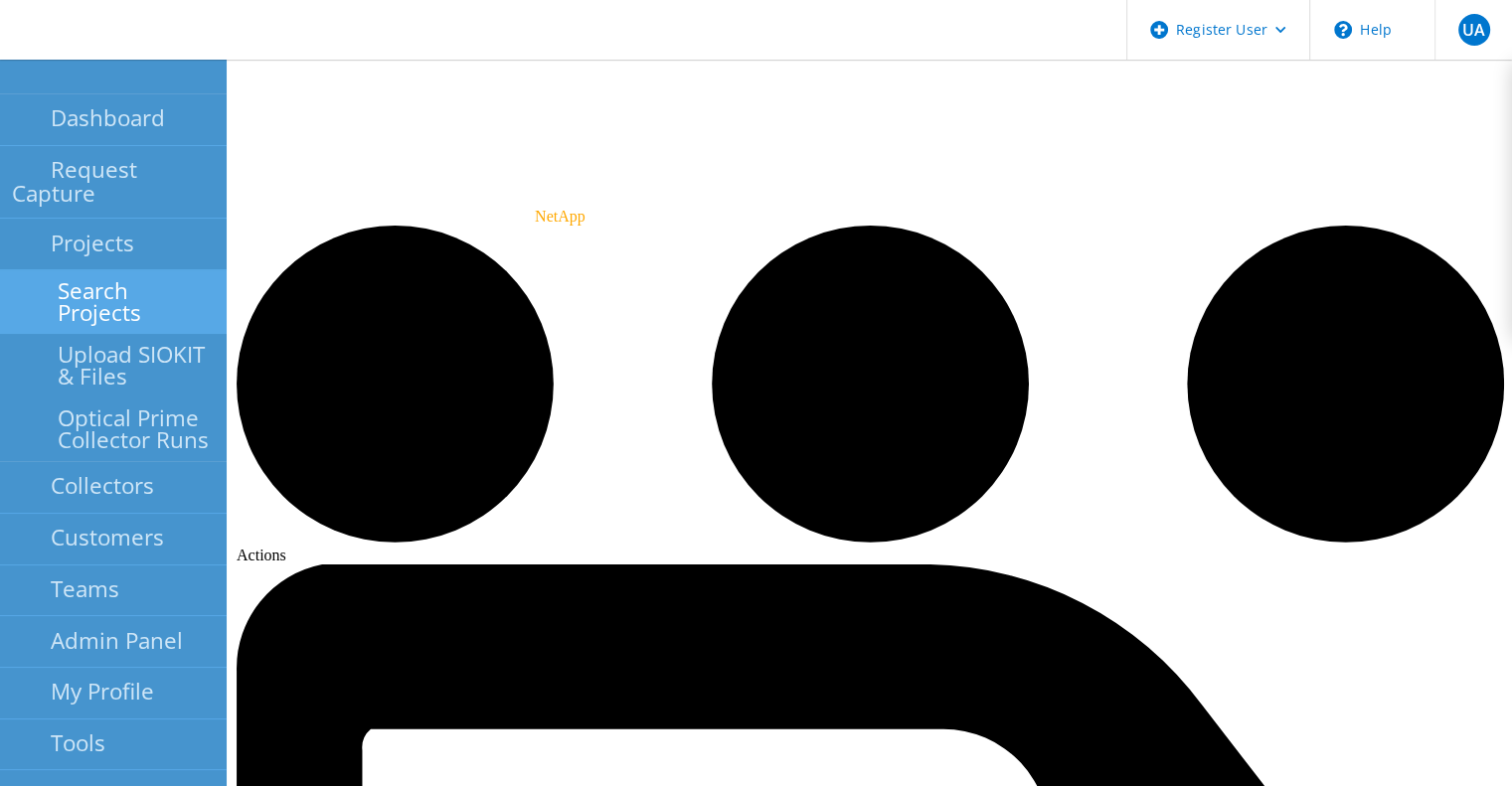 click on "Search Projects" at bounding box center (113, 302) 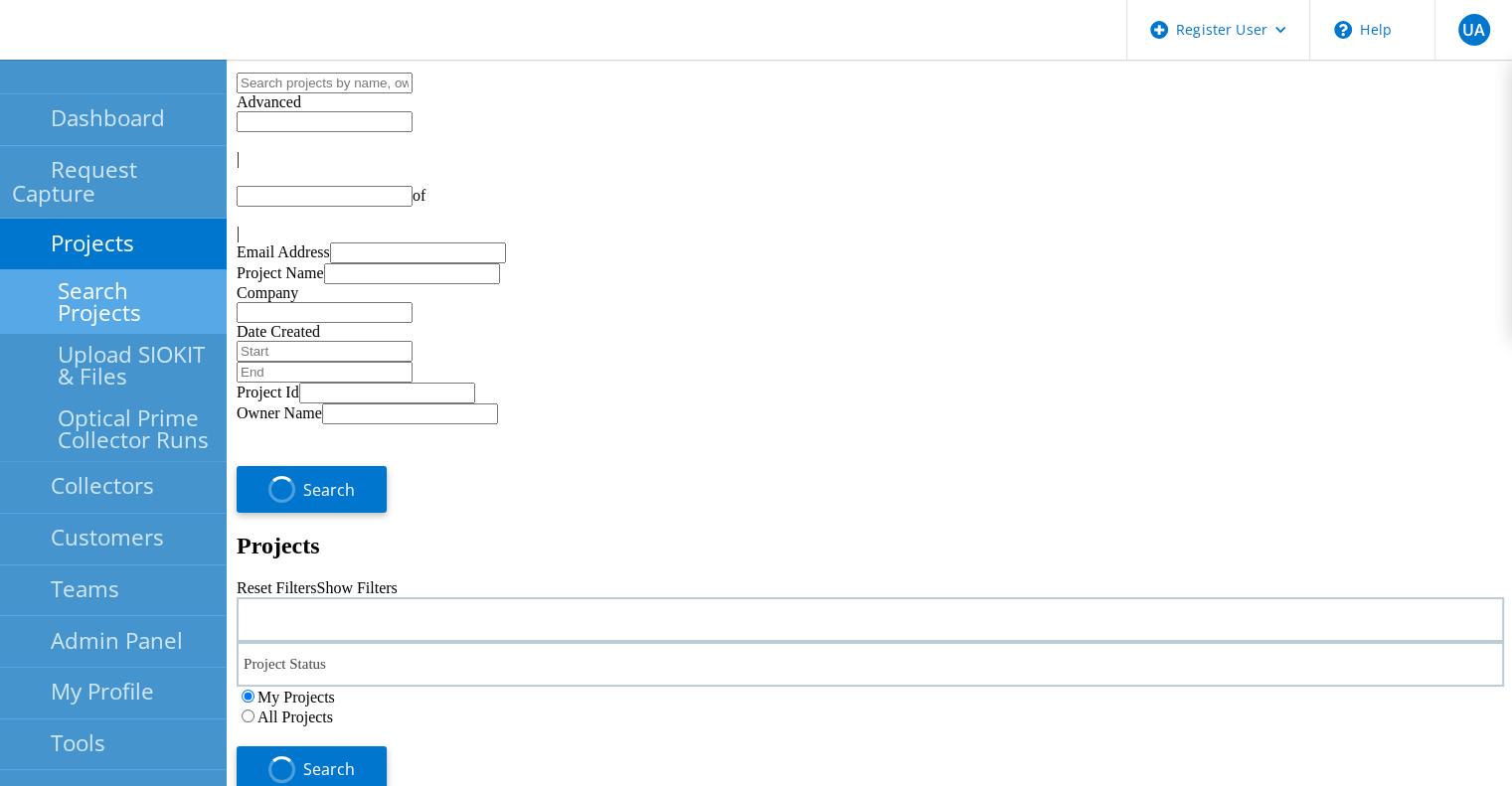 type on "1" 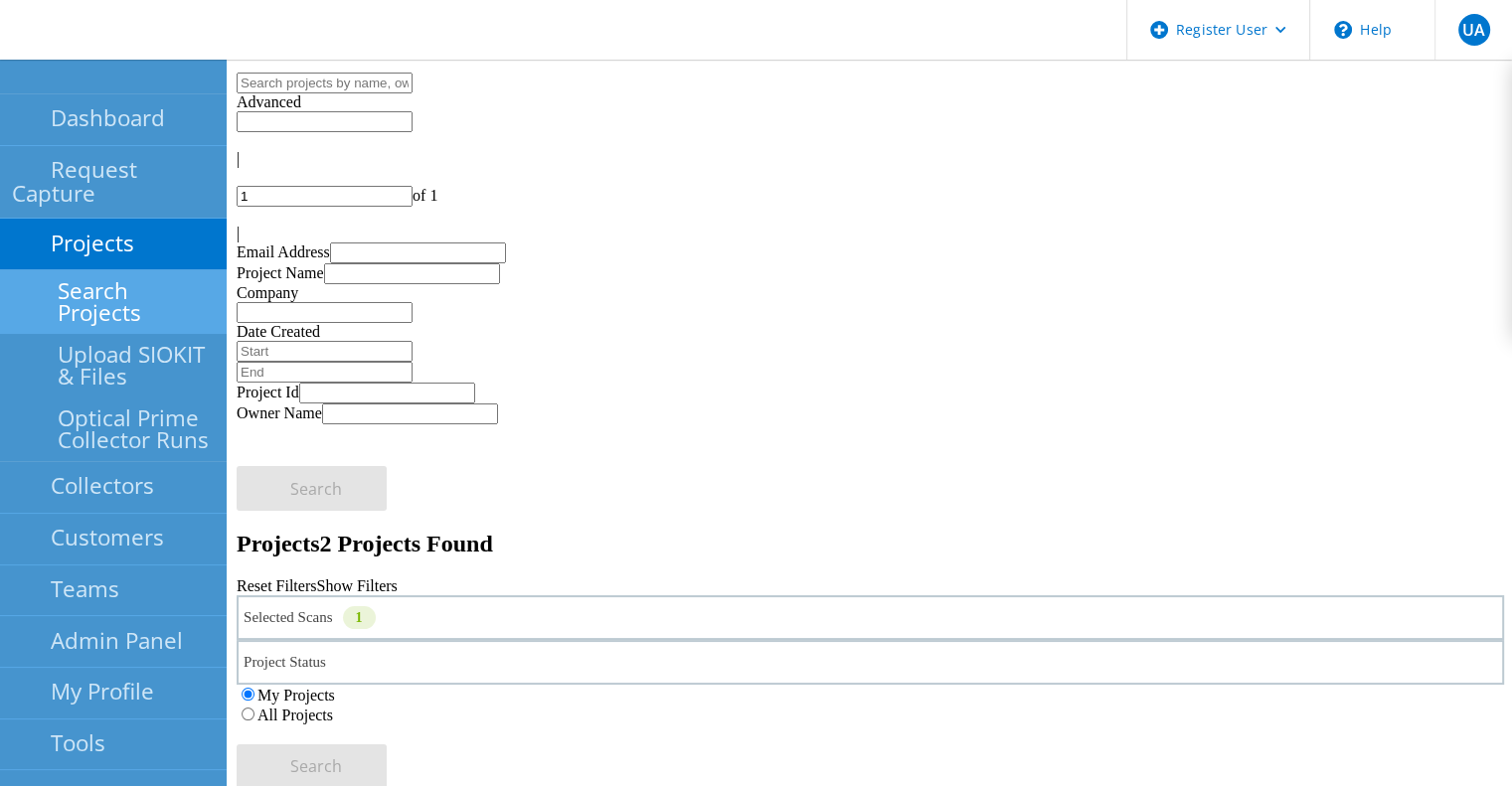 click on "All Projects" 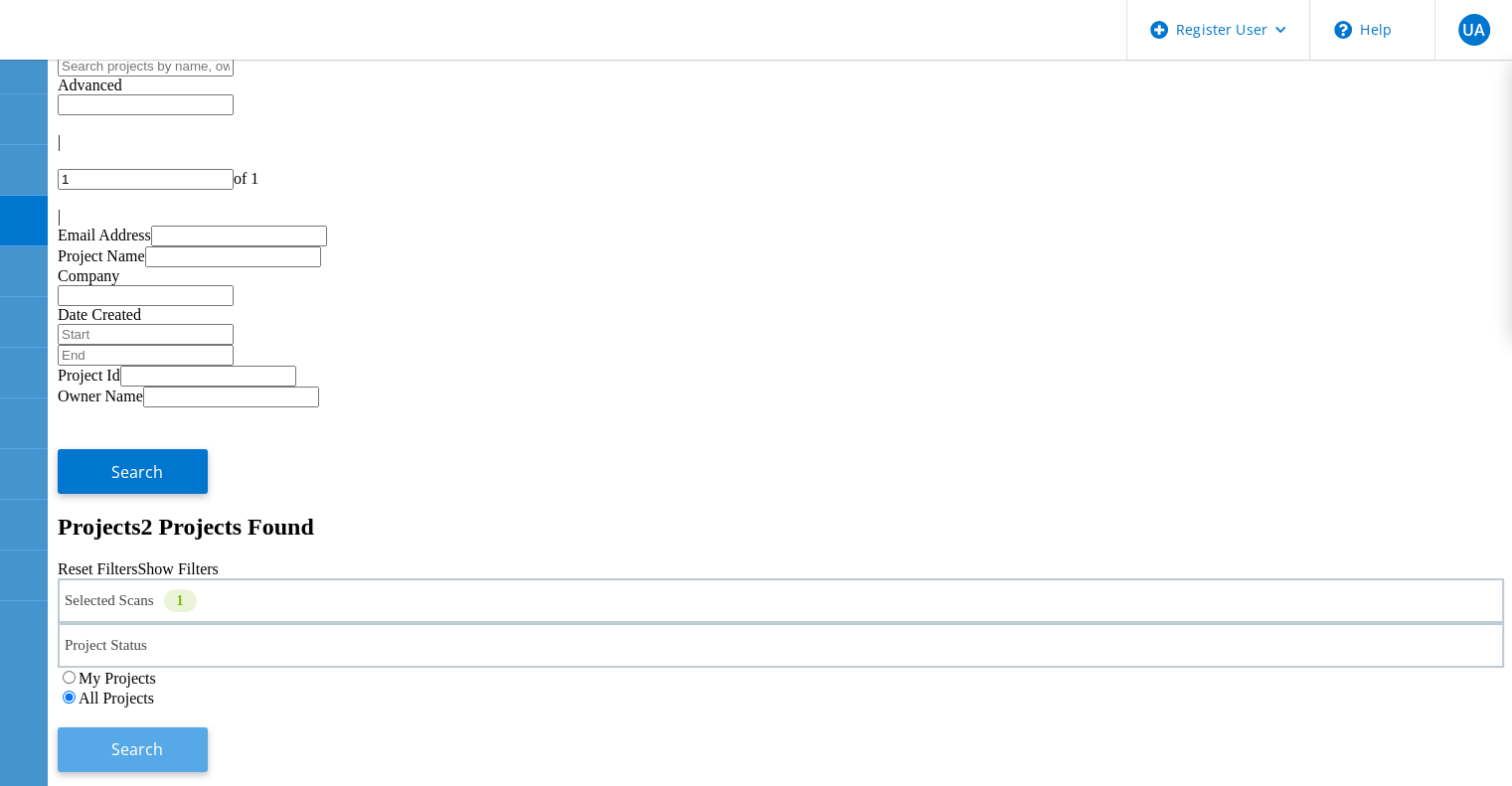 click on "Search" 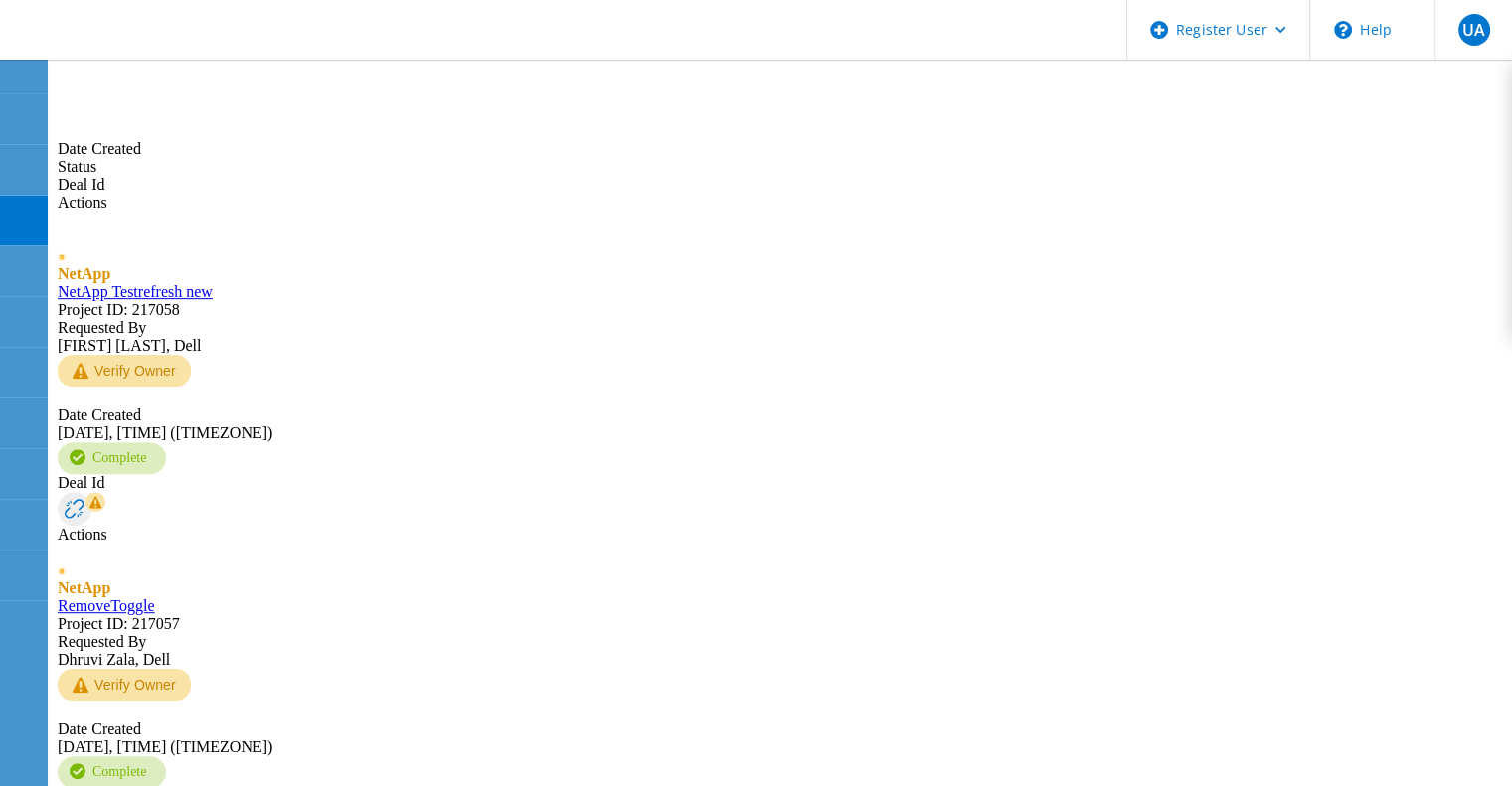 scroll, scrollTop: 833, scrollLeft: 0, axis: vertical 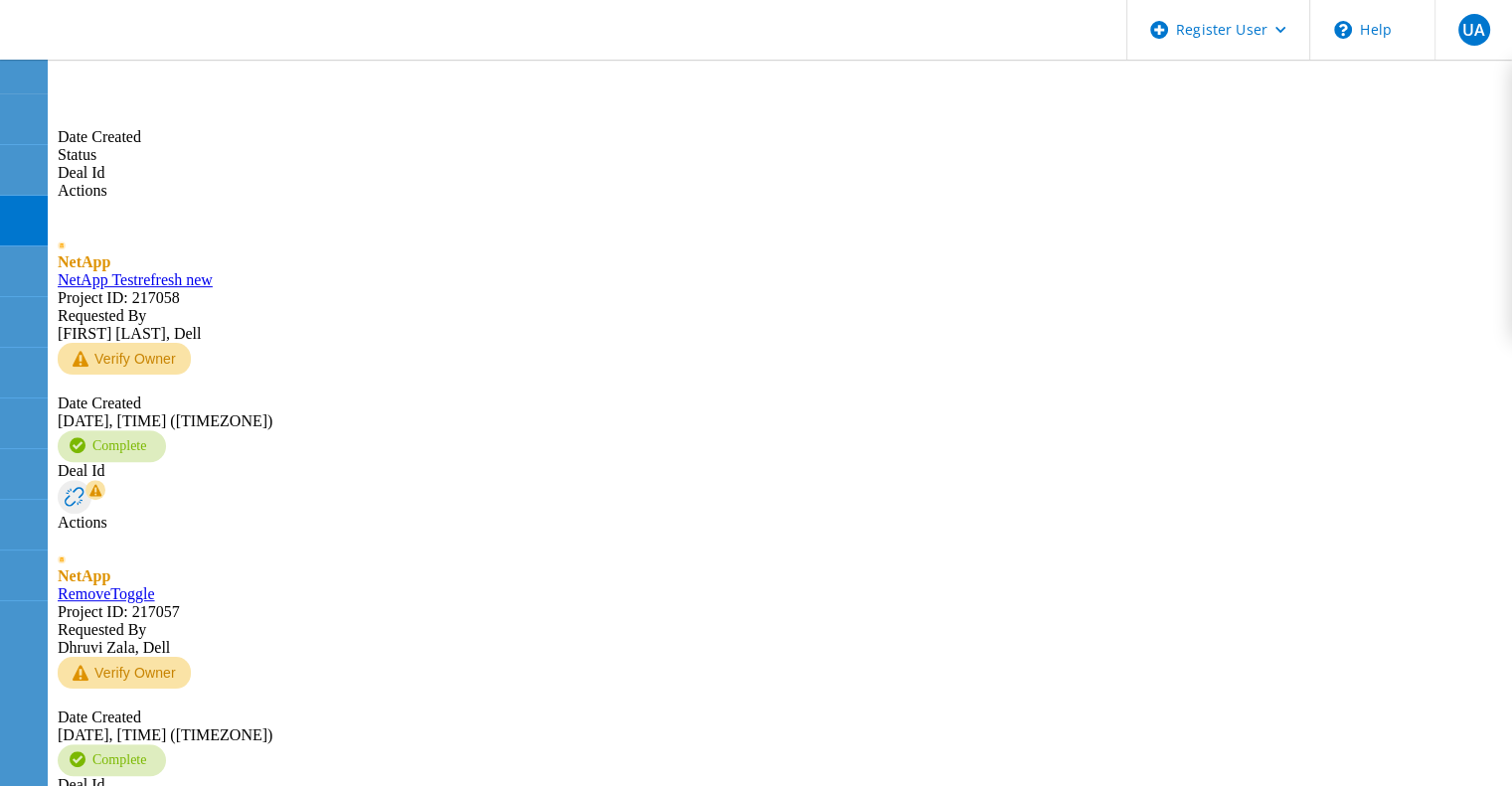 click on "Test 9.16" 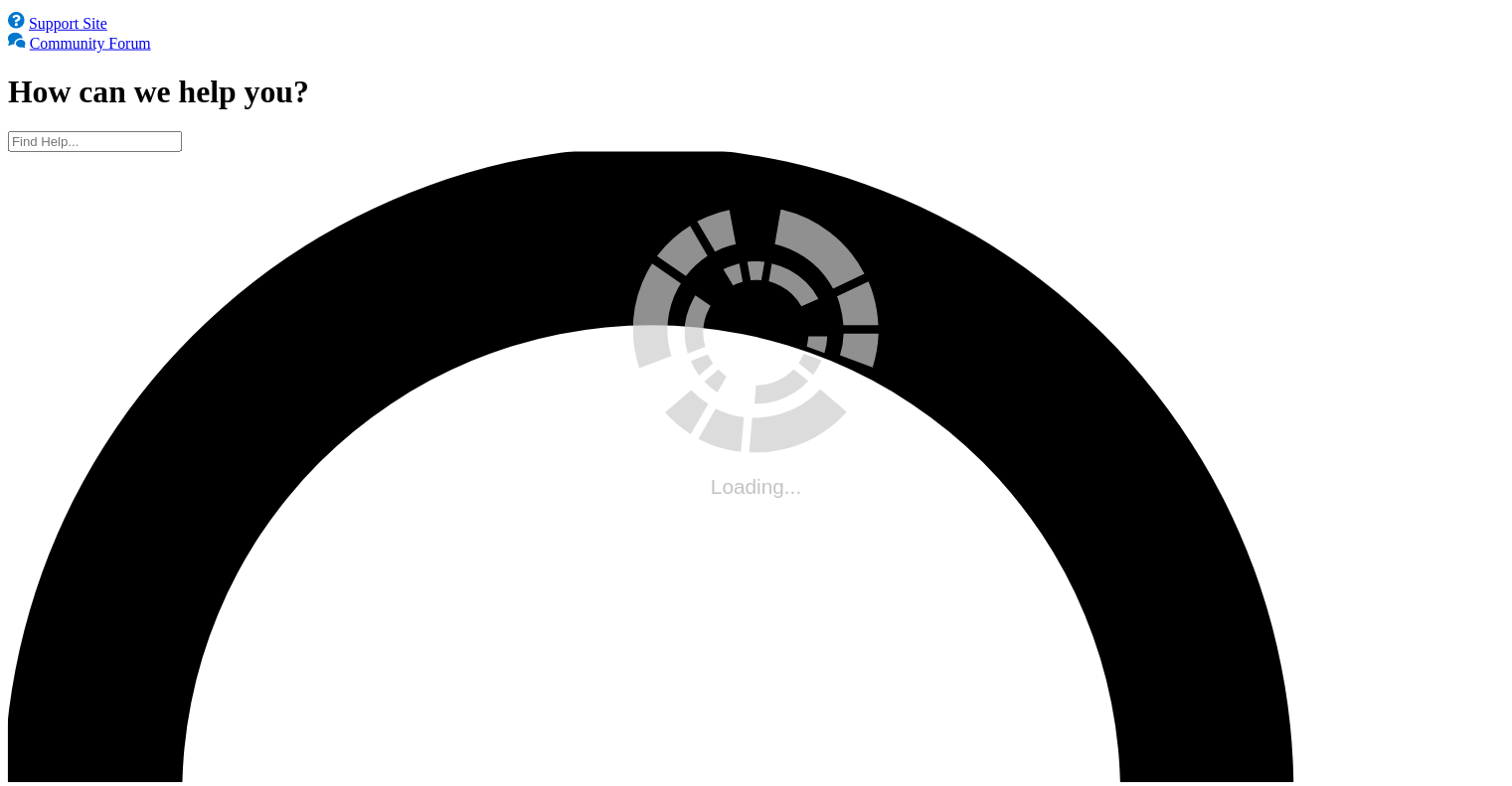 scroll, scrollTop: 0, scrollLeft: 0, axis: both 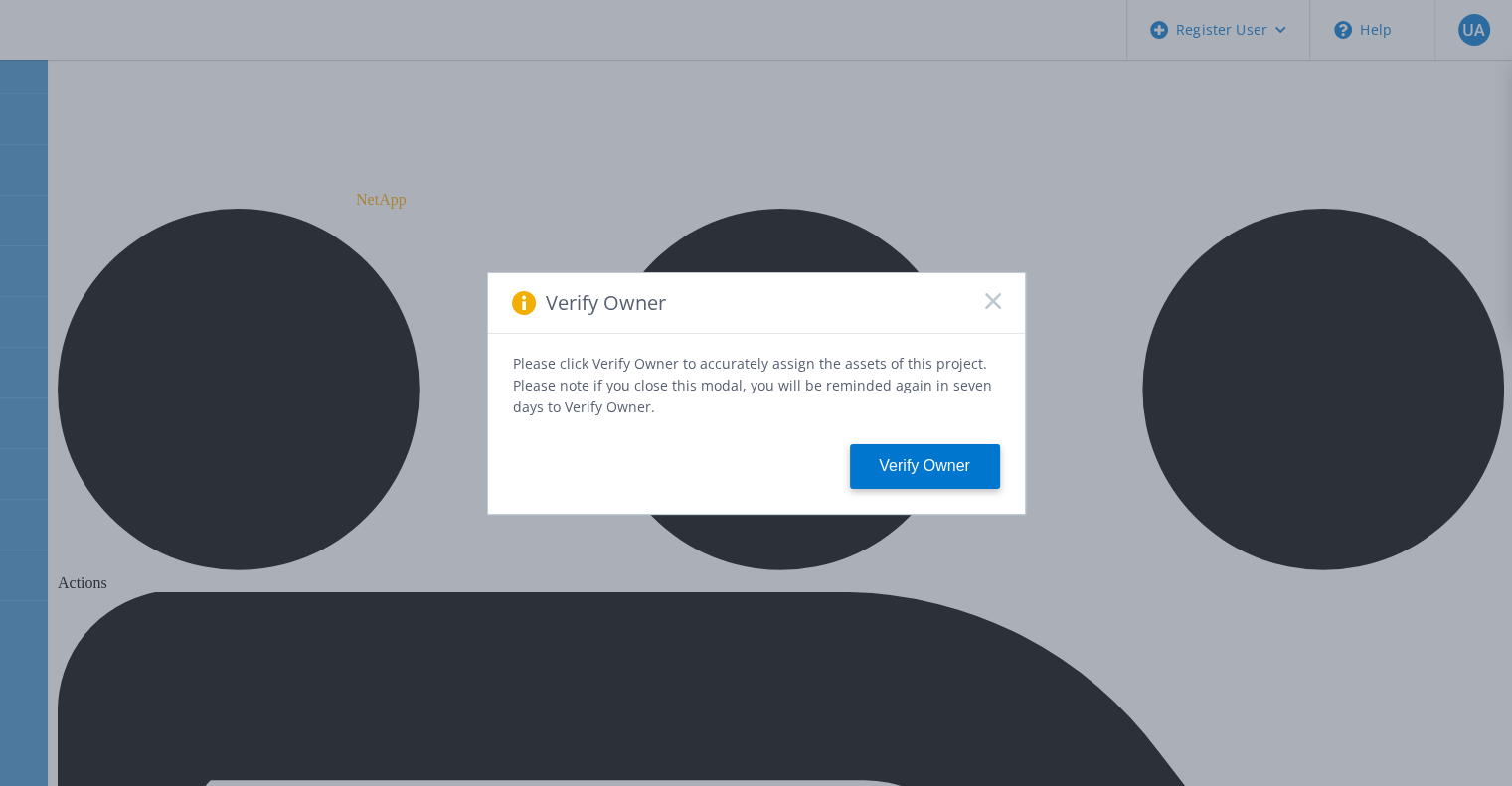 click 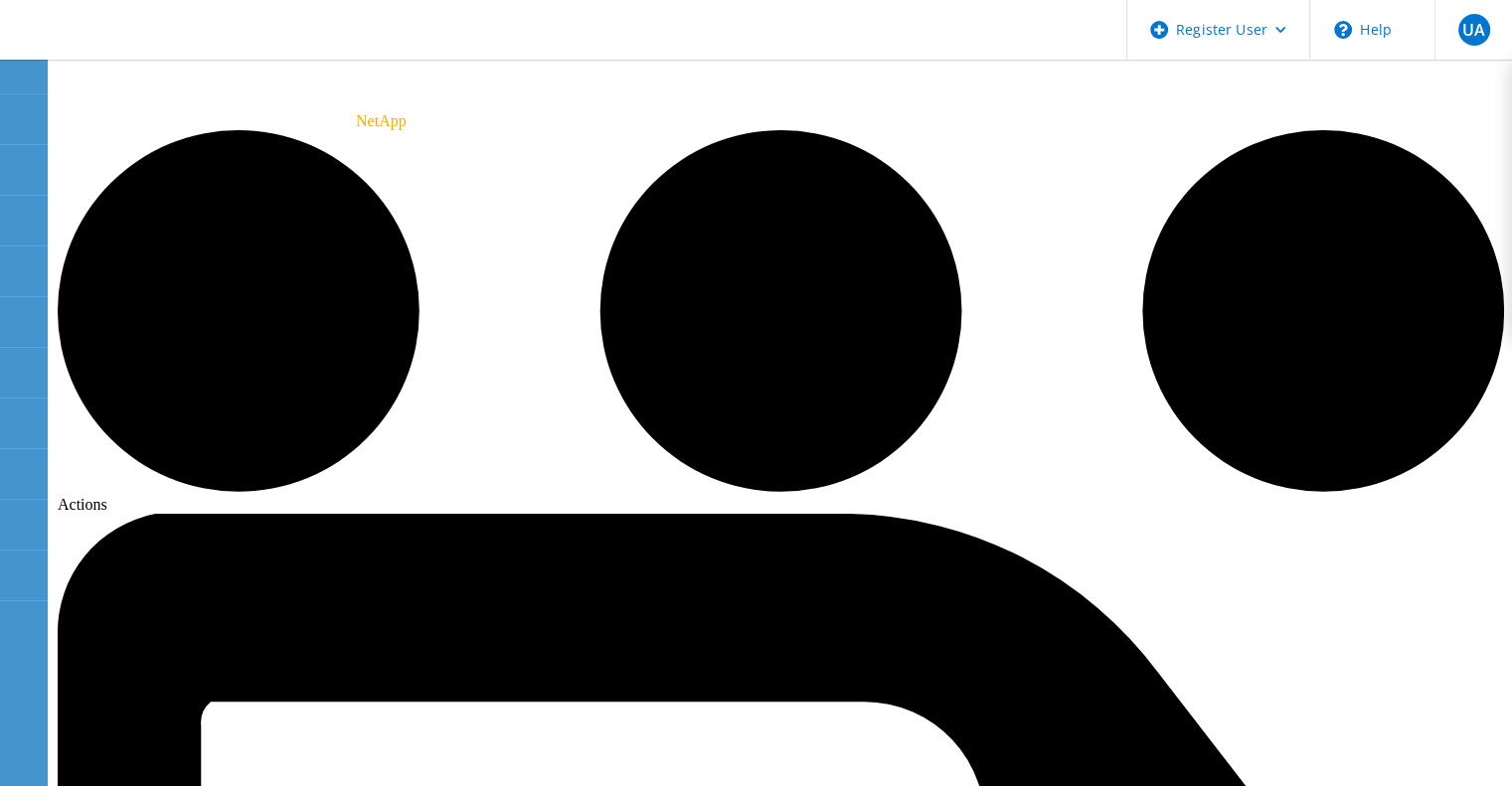 scroll, scrollTop: 0, scrollLeft: 0, axis: both 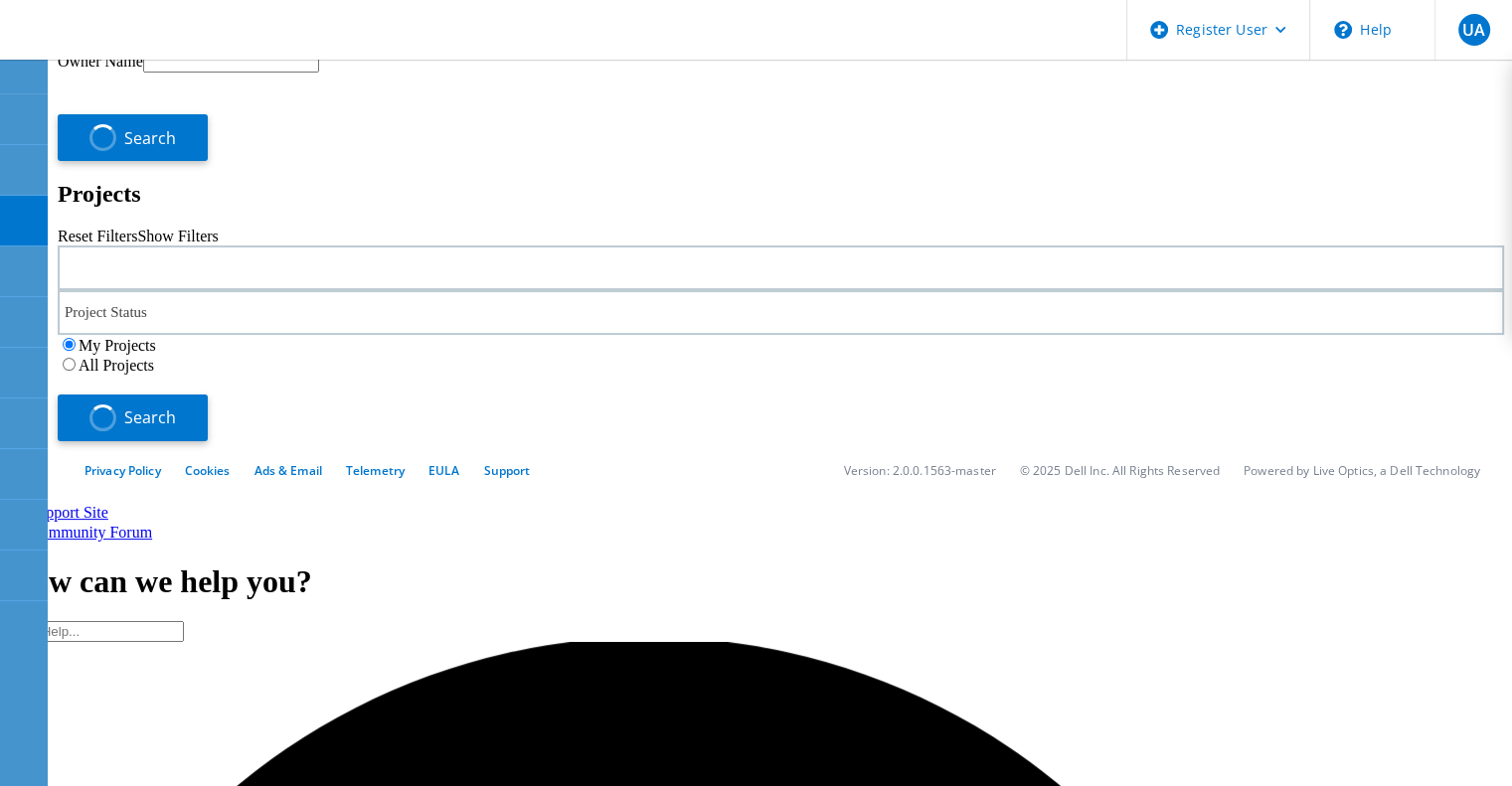 type on "1" 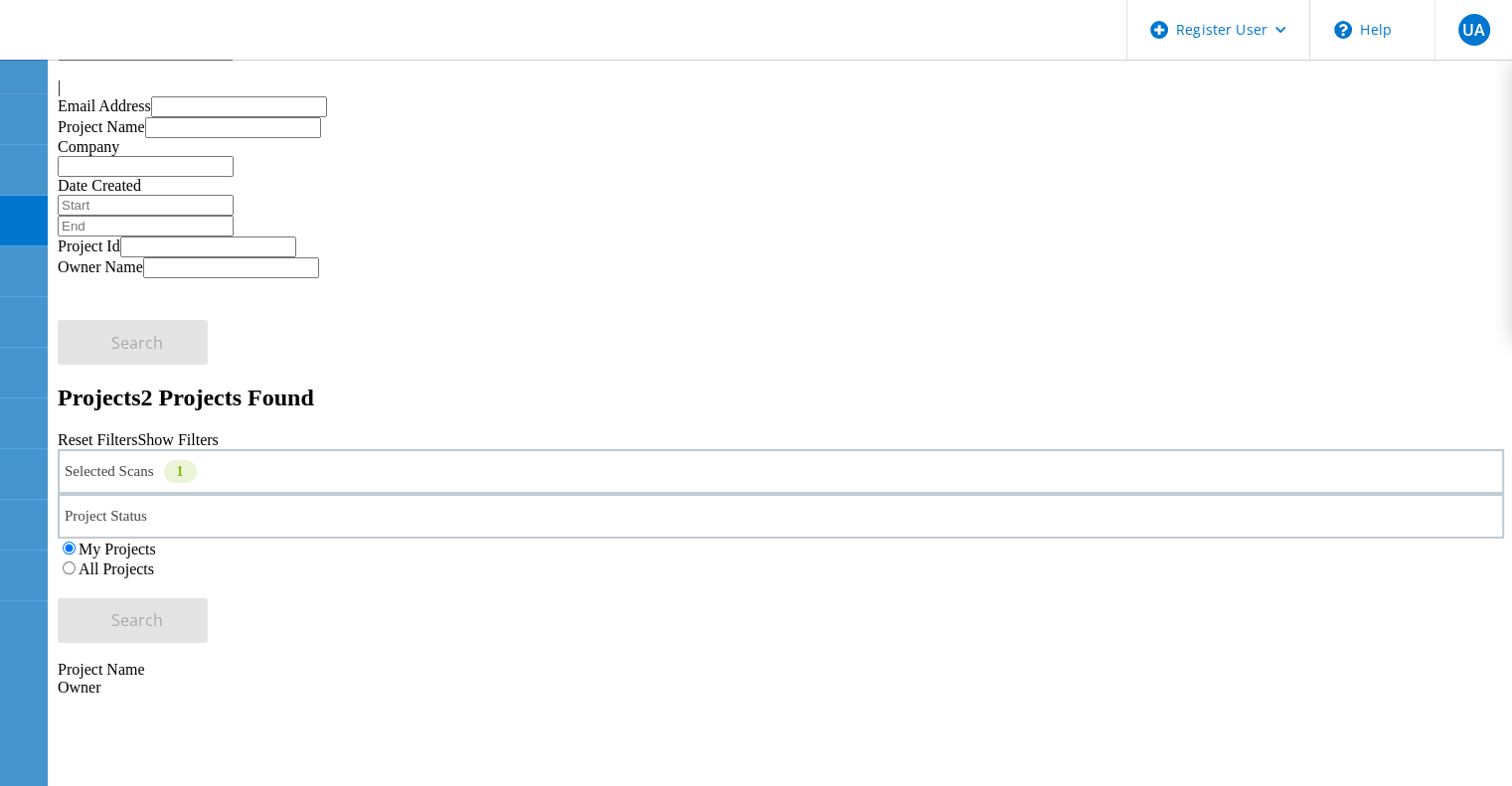 click 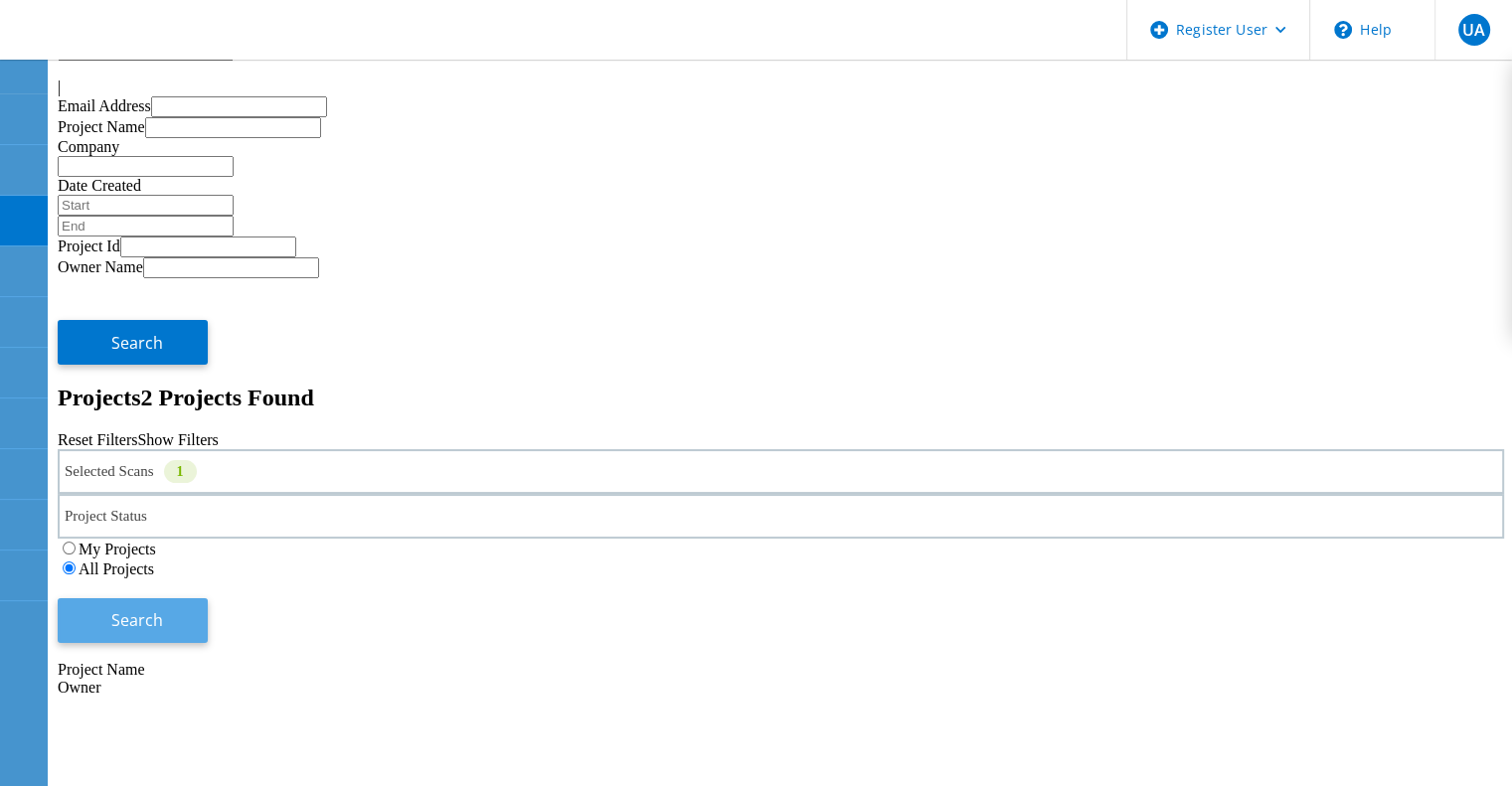 click on "Search" 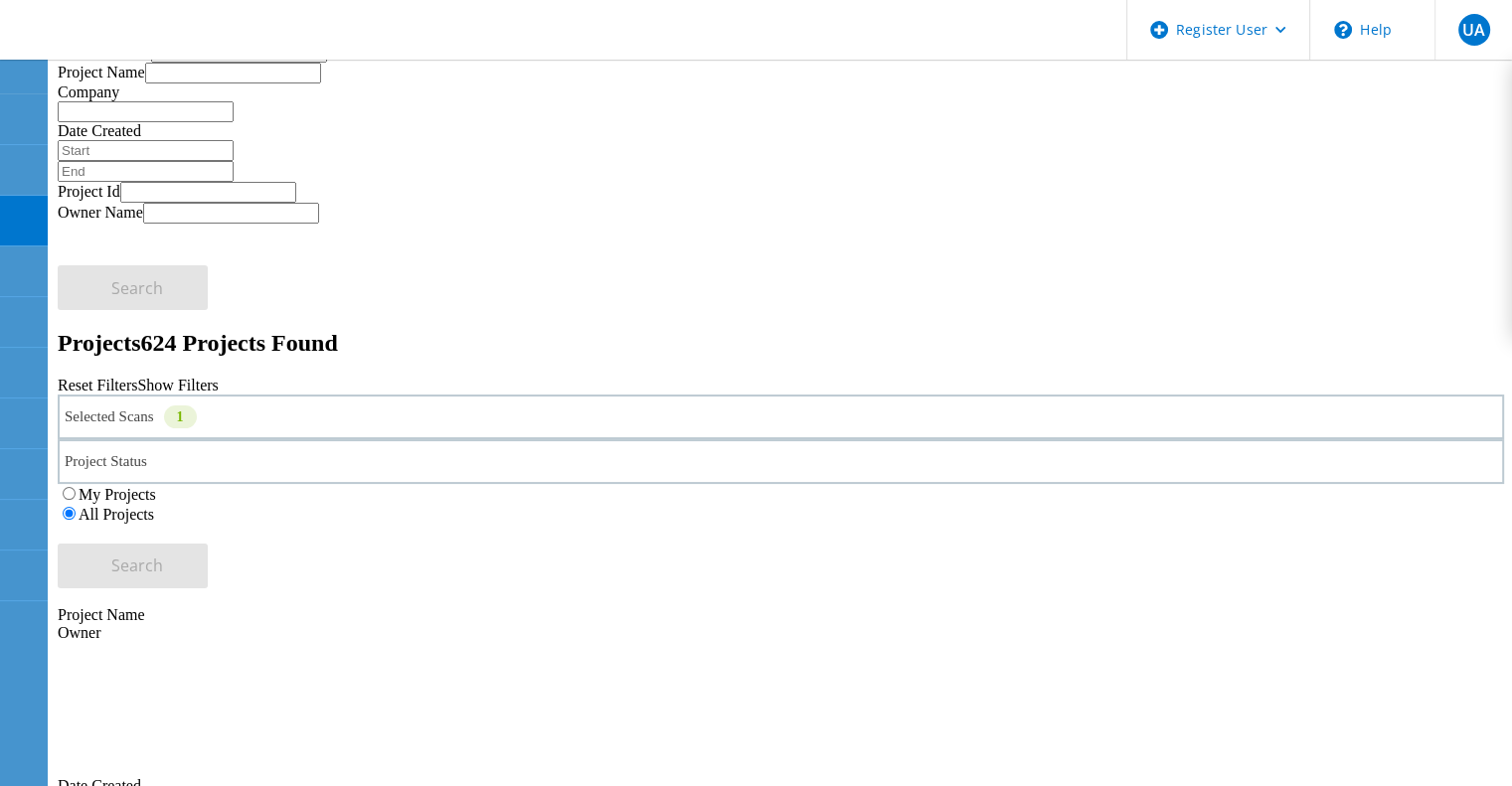scroll, scrollTop: 183, scrollLeft: 0, axis: vertical 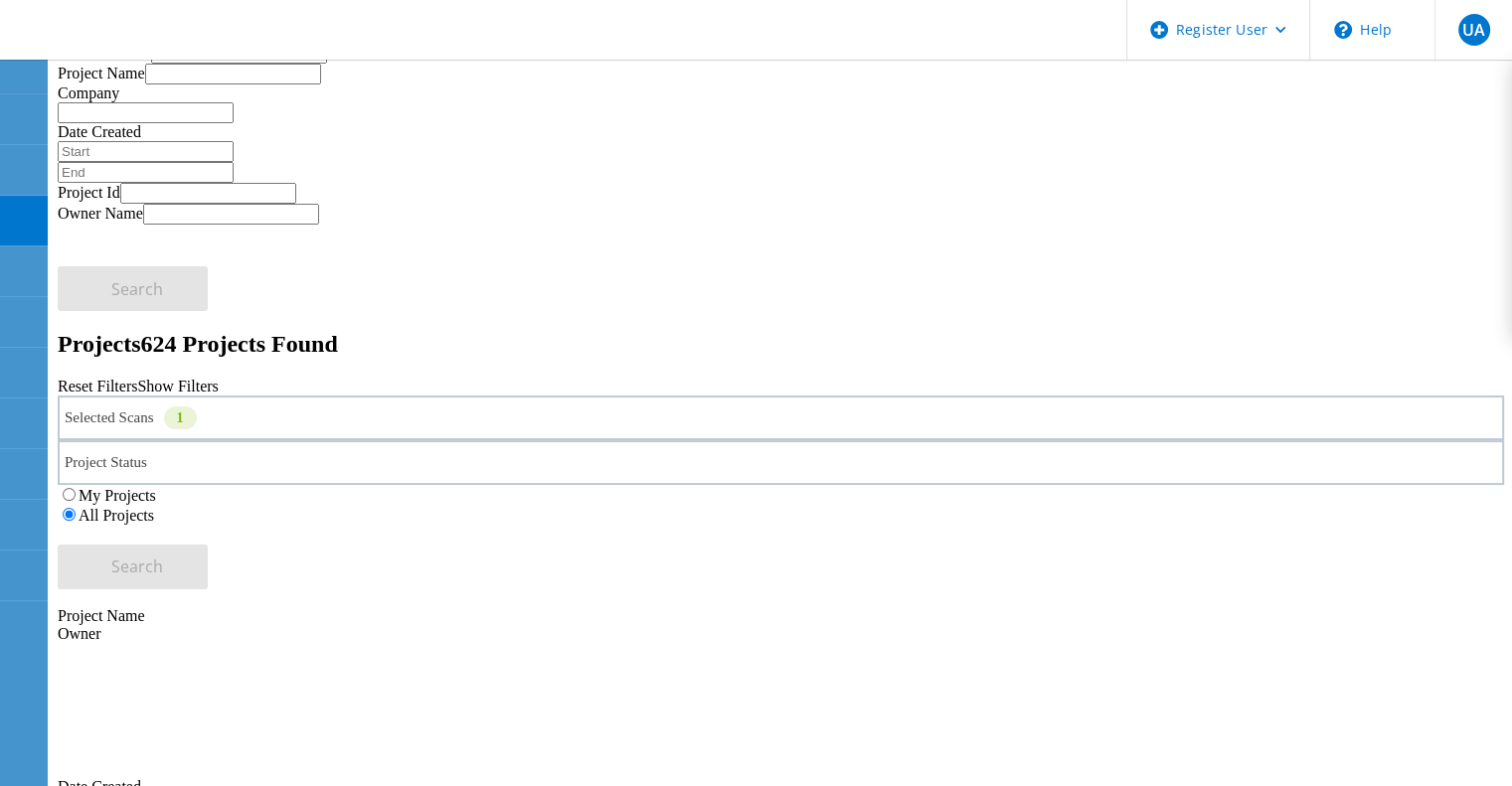 click on "Net App Test Project" 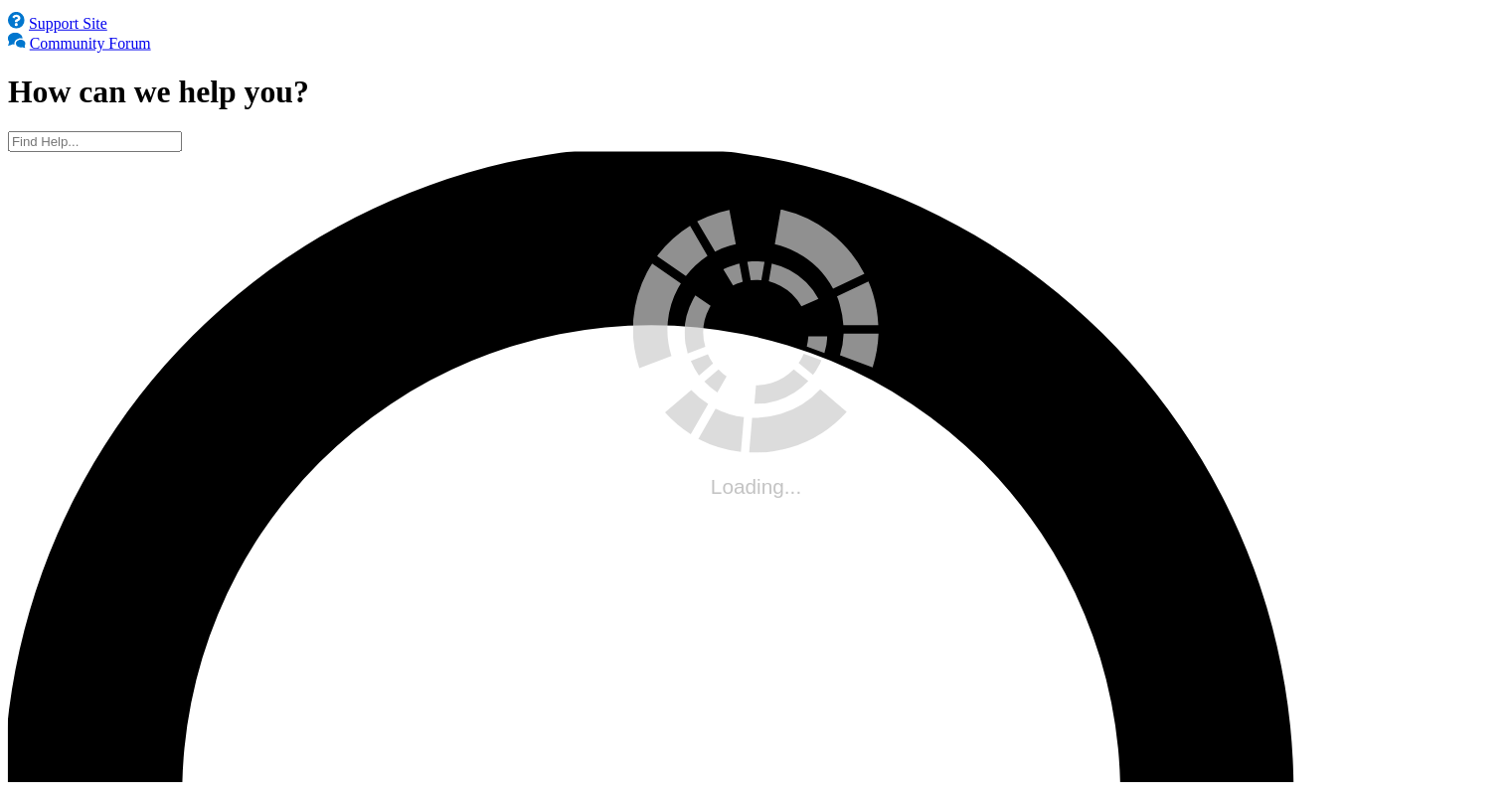scroll, scrollTop: 0, scrollLeft: 0, axis: both 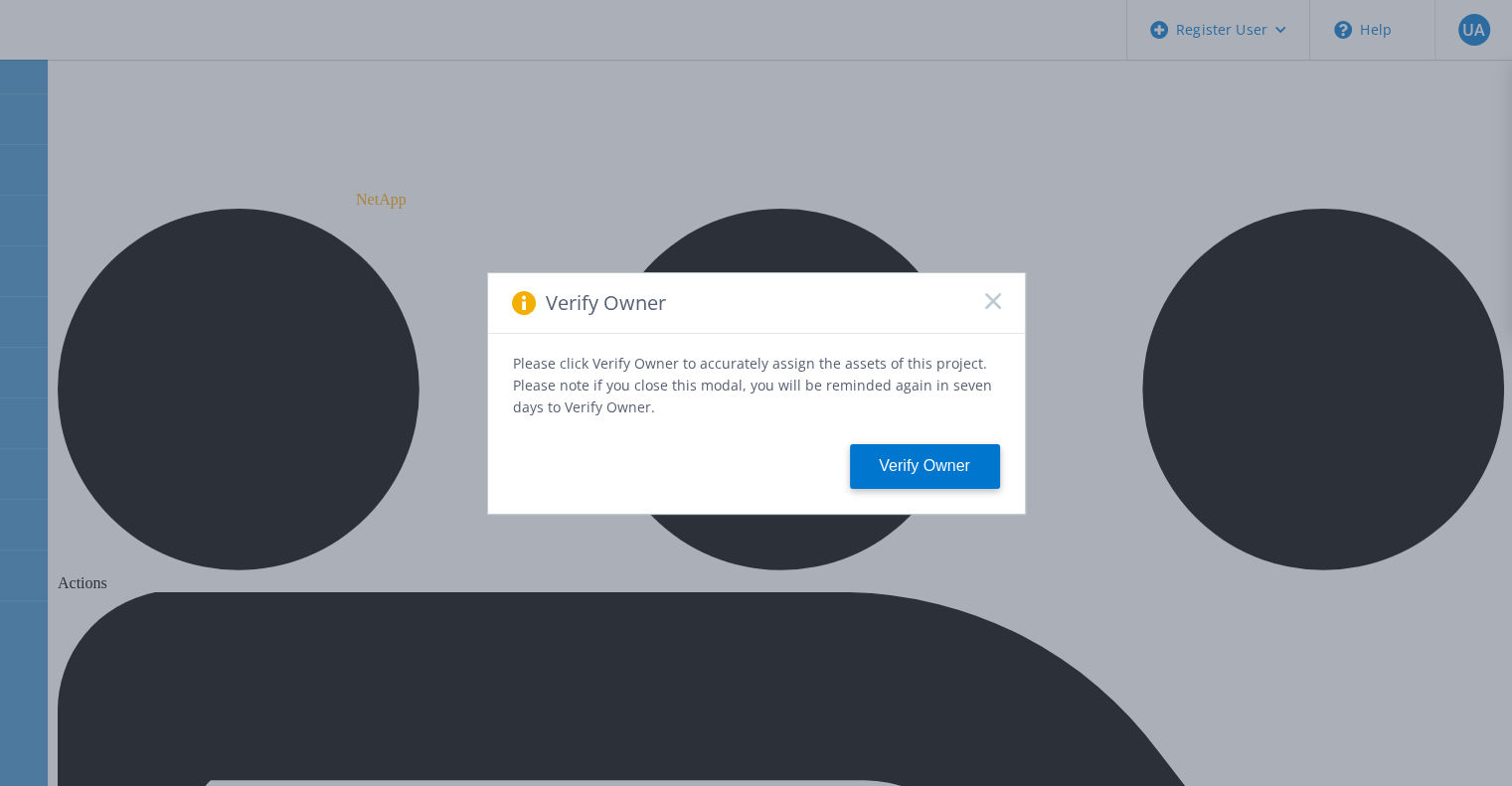 click 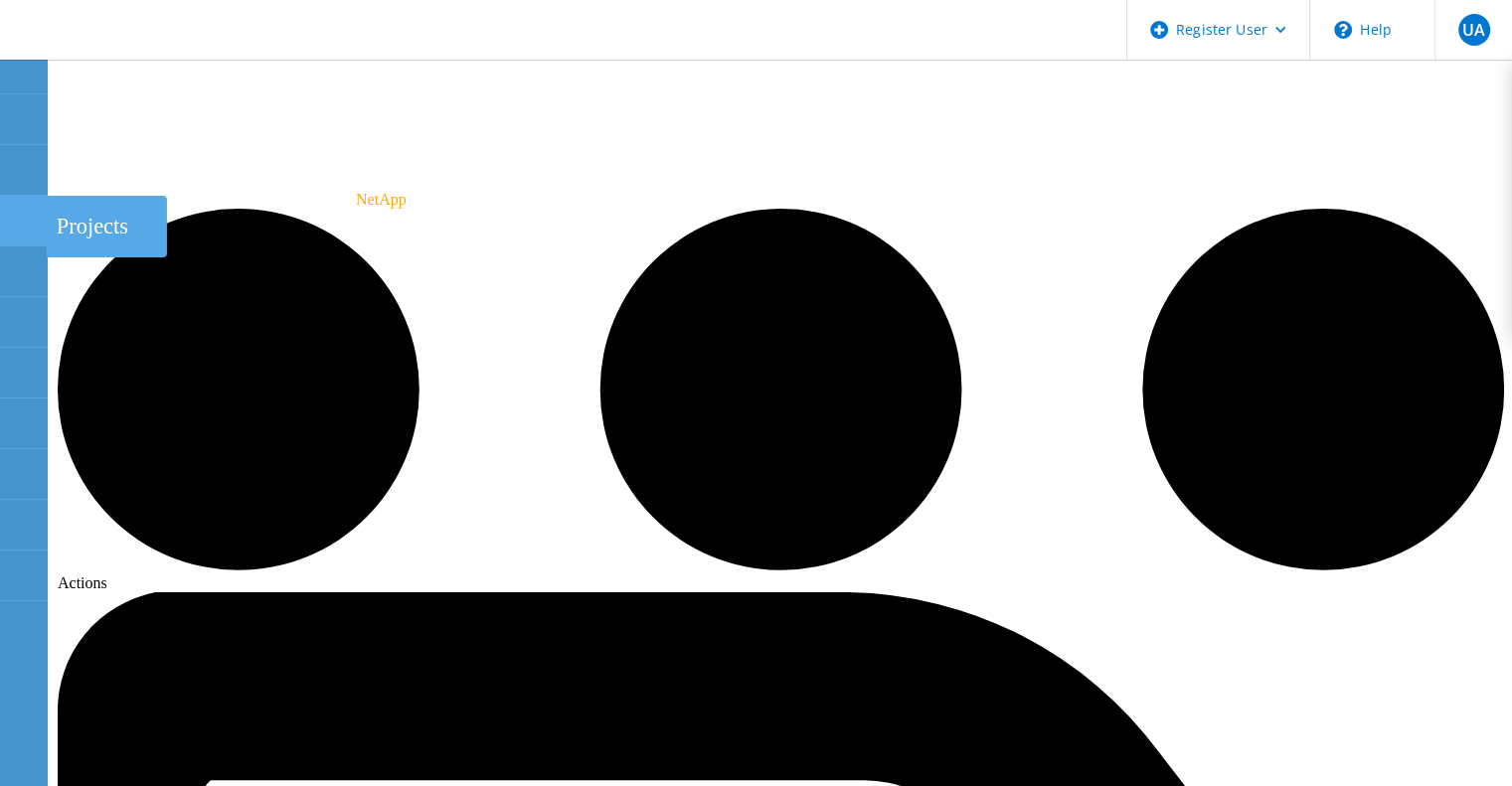 click 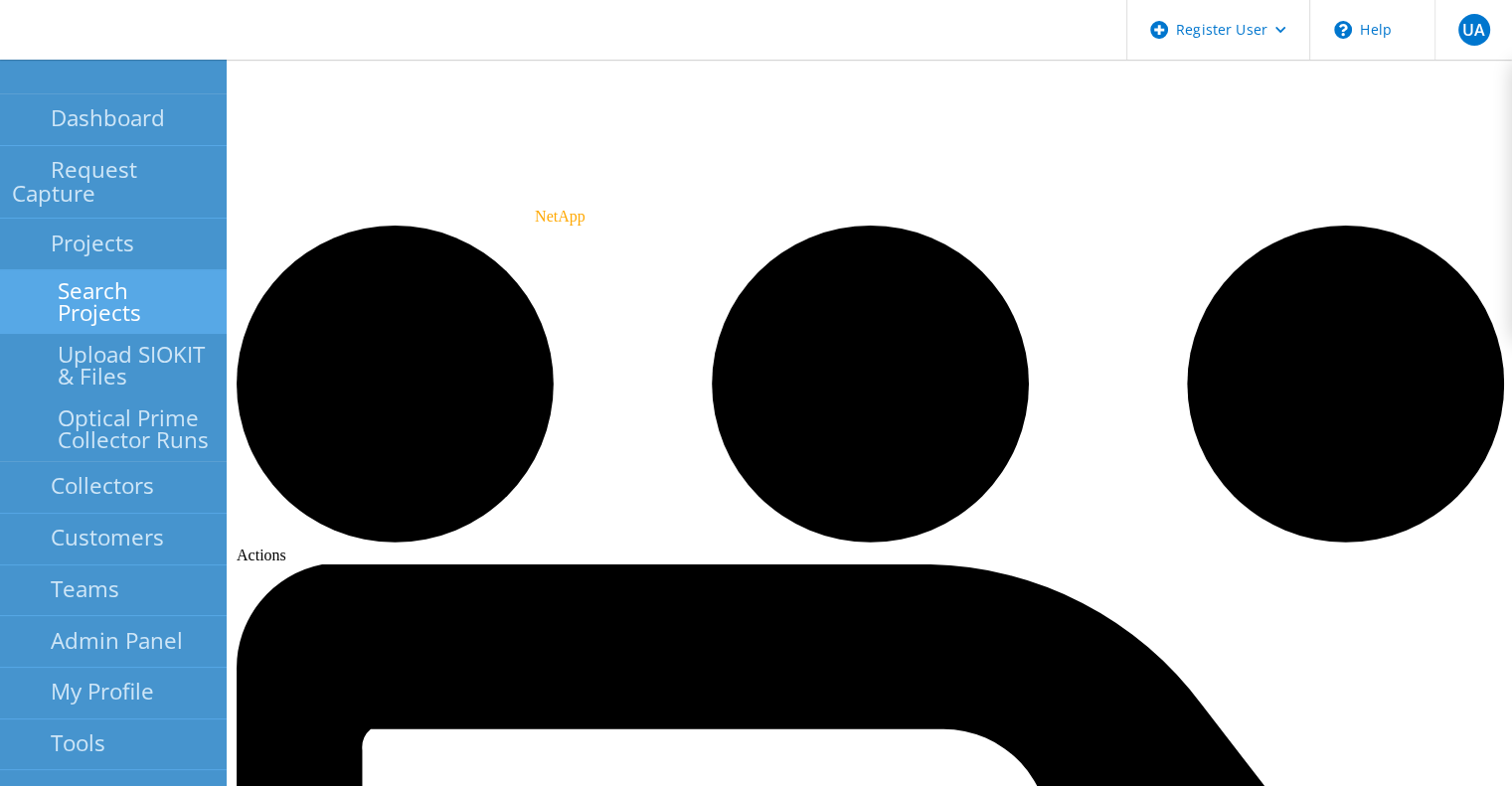 click on "Search Projects" at bounding box center (113, 302) 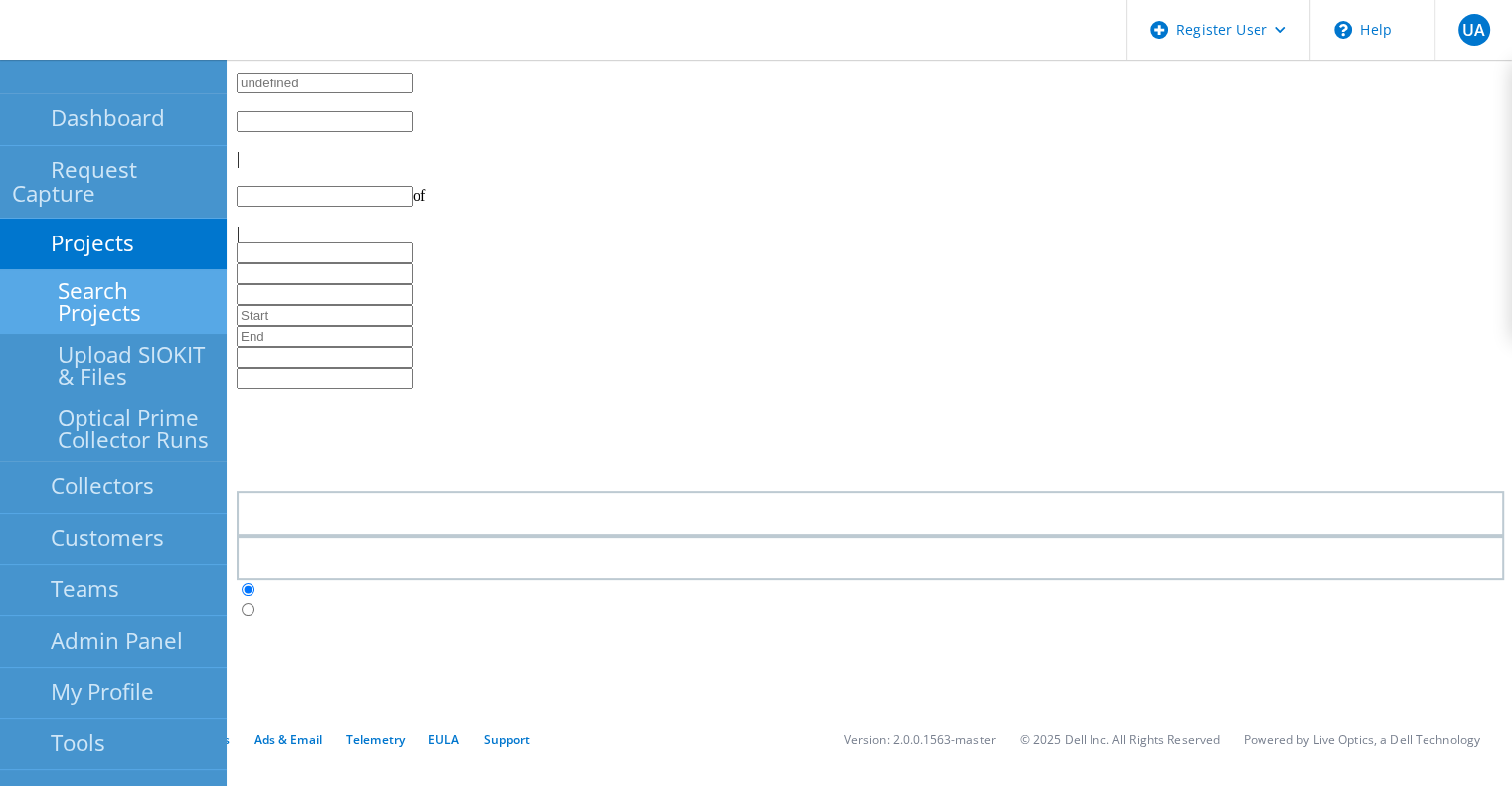 type on "1" 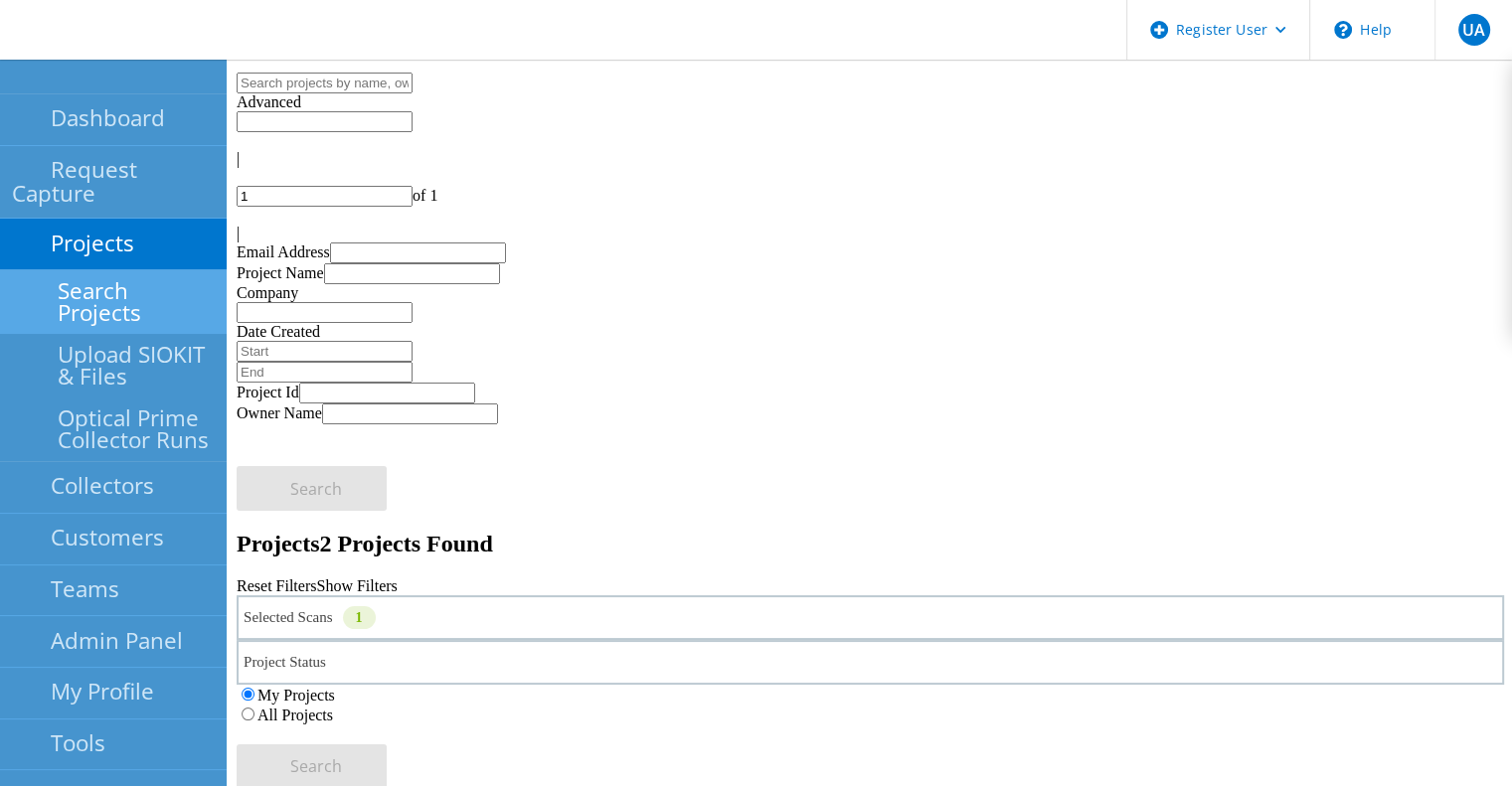 click on "All Projects" 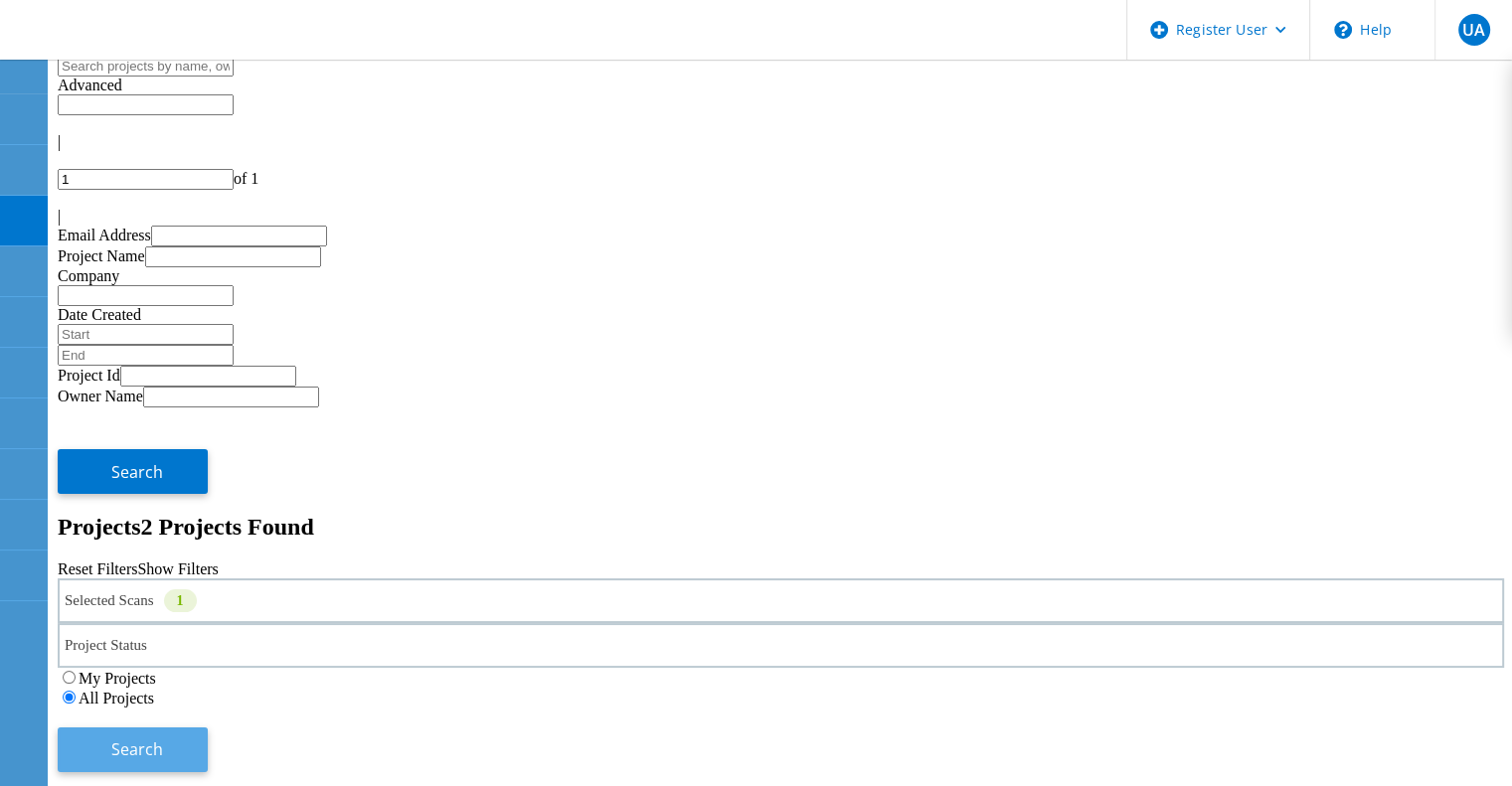 click on "Search" 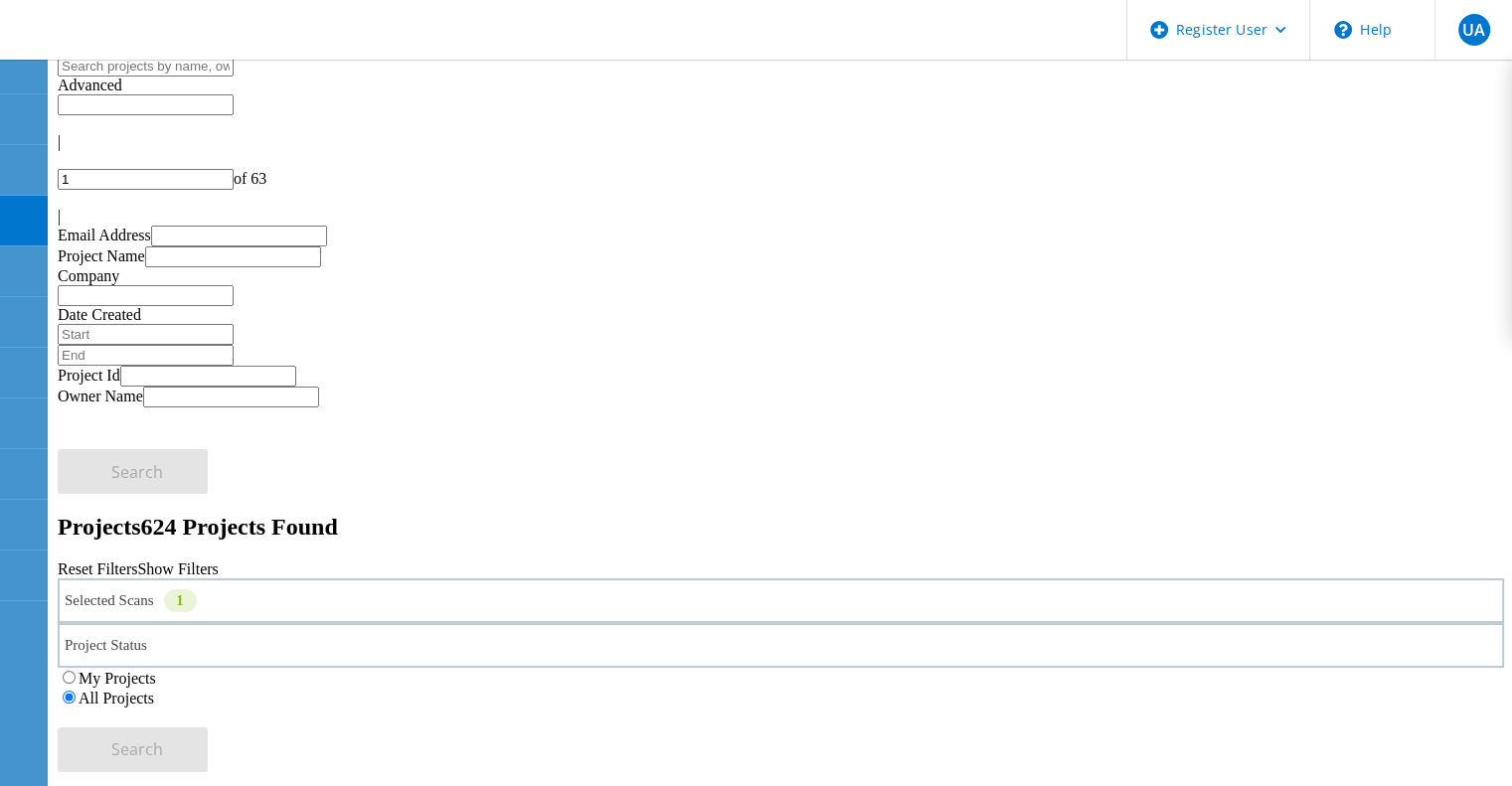 click on "Owner" 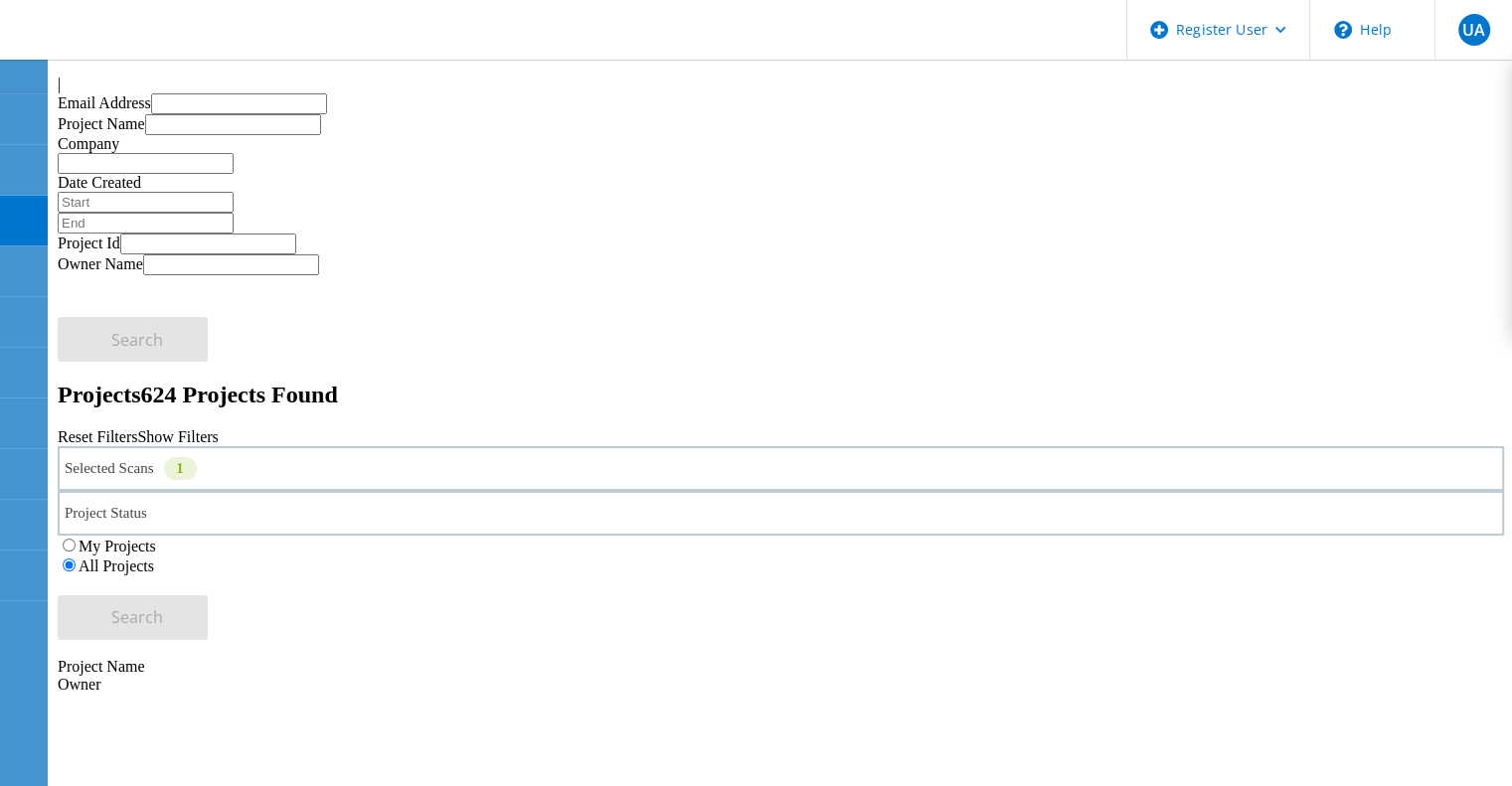 scroll, scrollTop: 0, scrollLeft: 0, axis: both 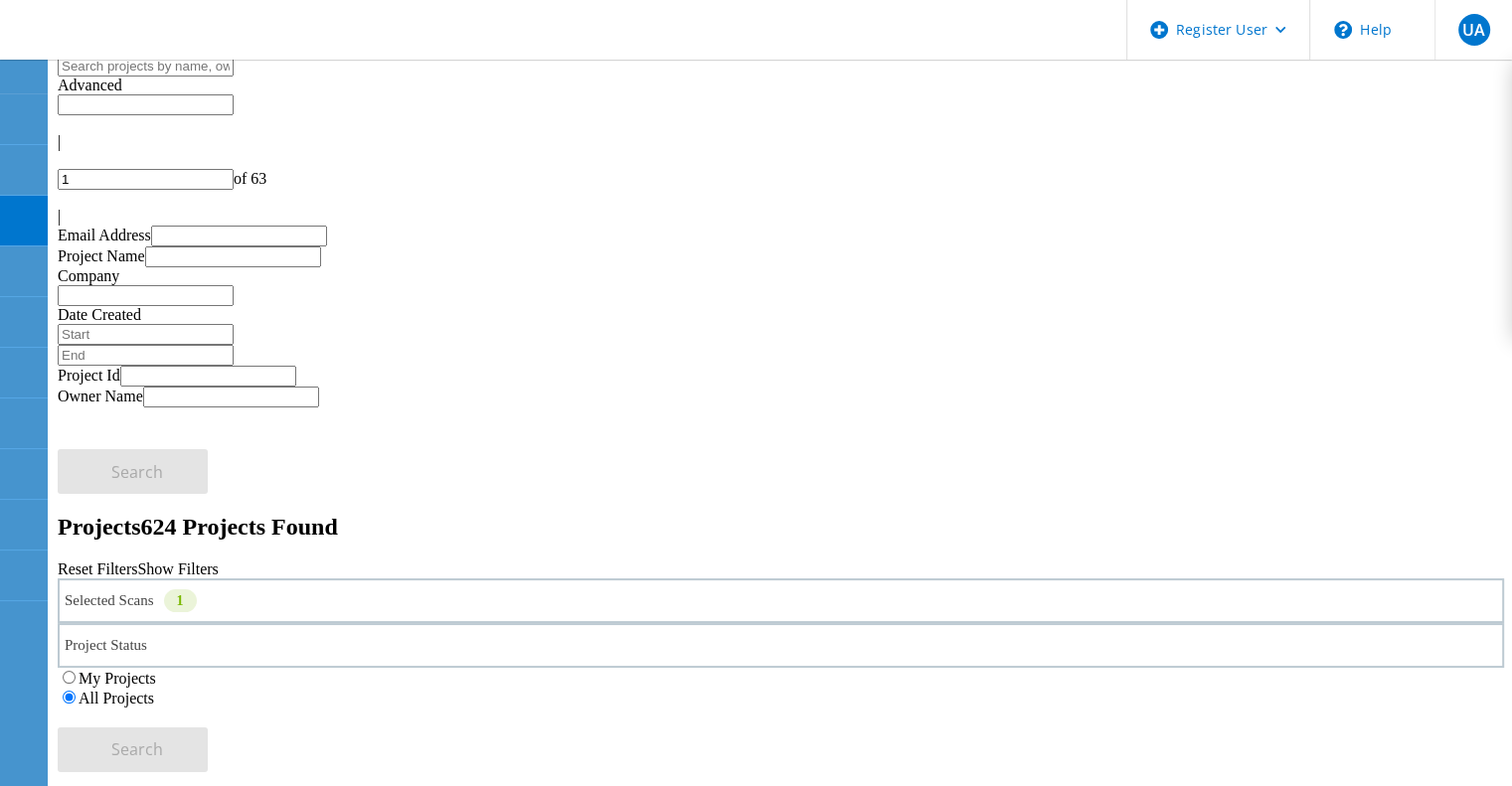 click 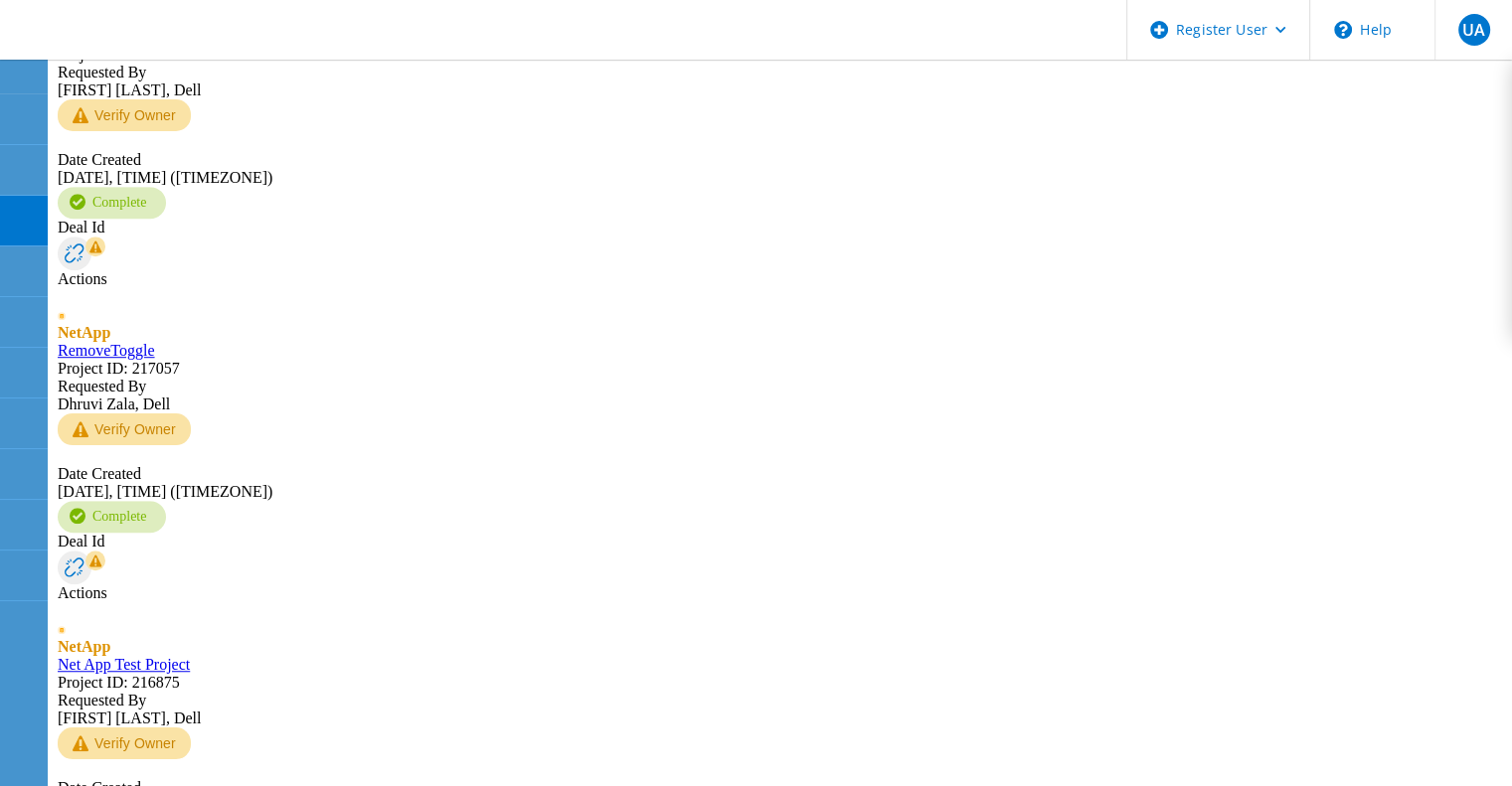scroll, scrollTop: 1208, scrollLeft: 0, axis: vertical 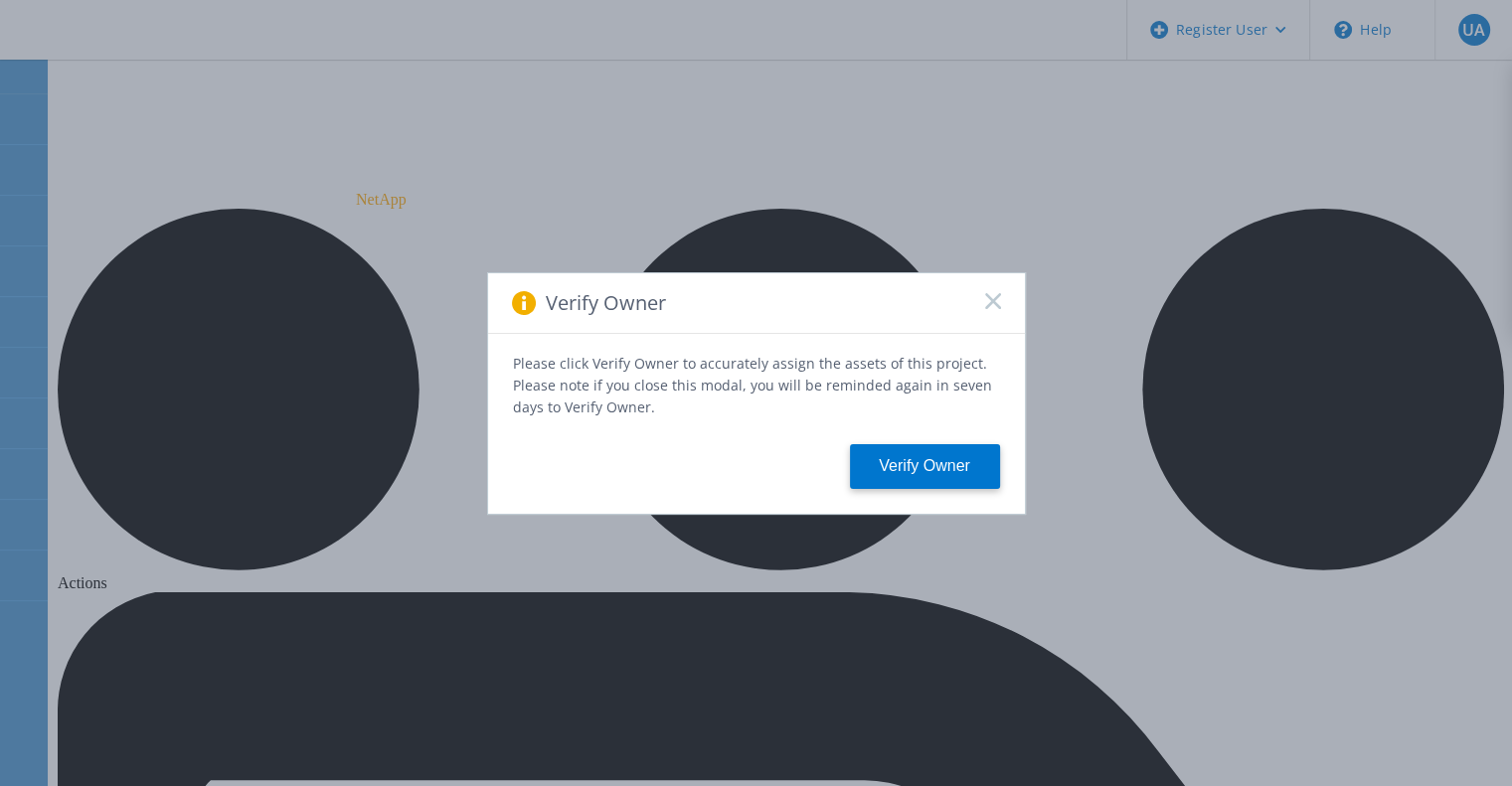 click 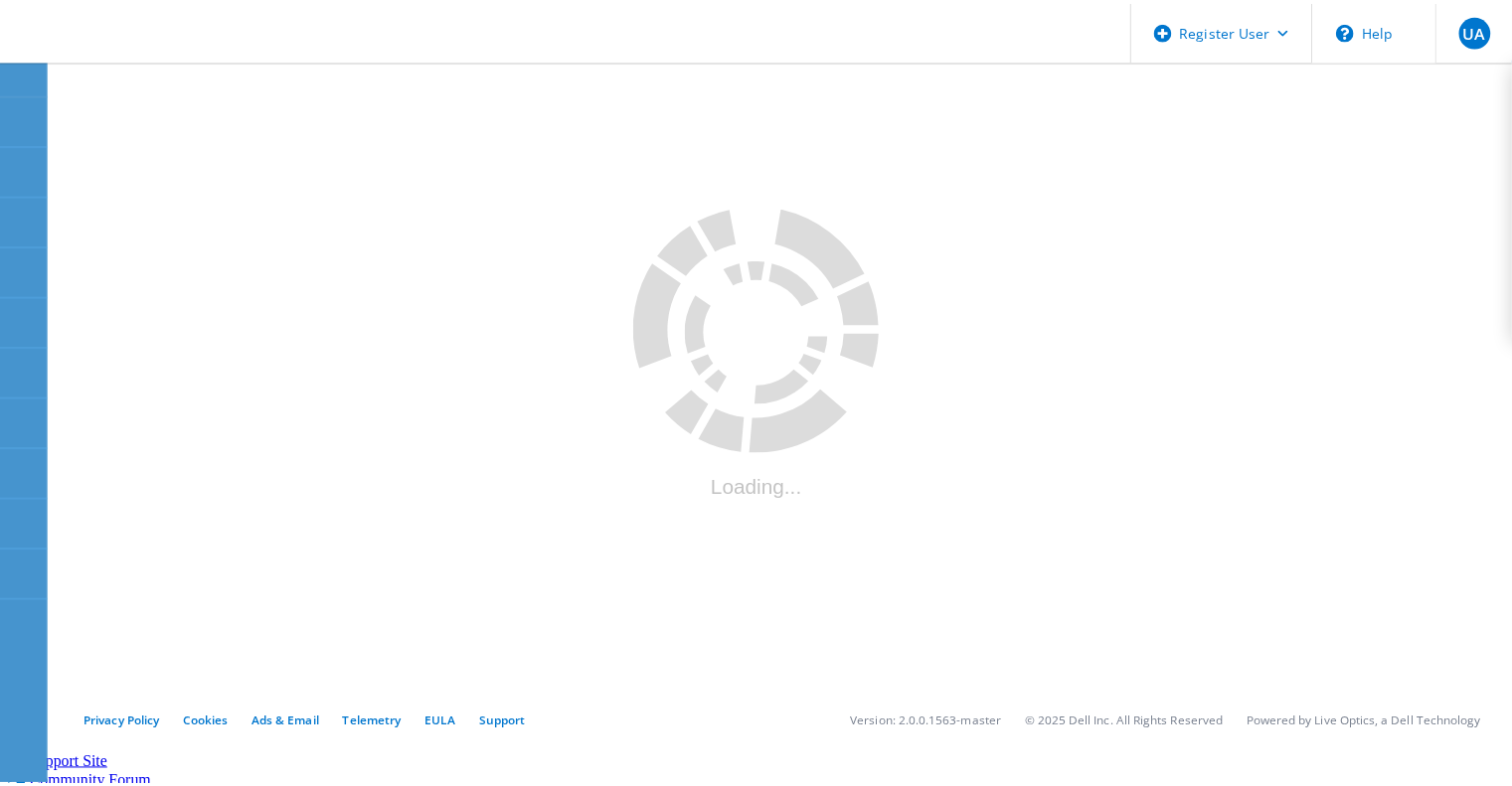 scroll, scrollTop: 0, scrollLeft: 0, axis: both 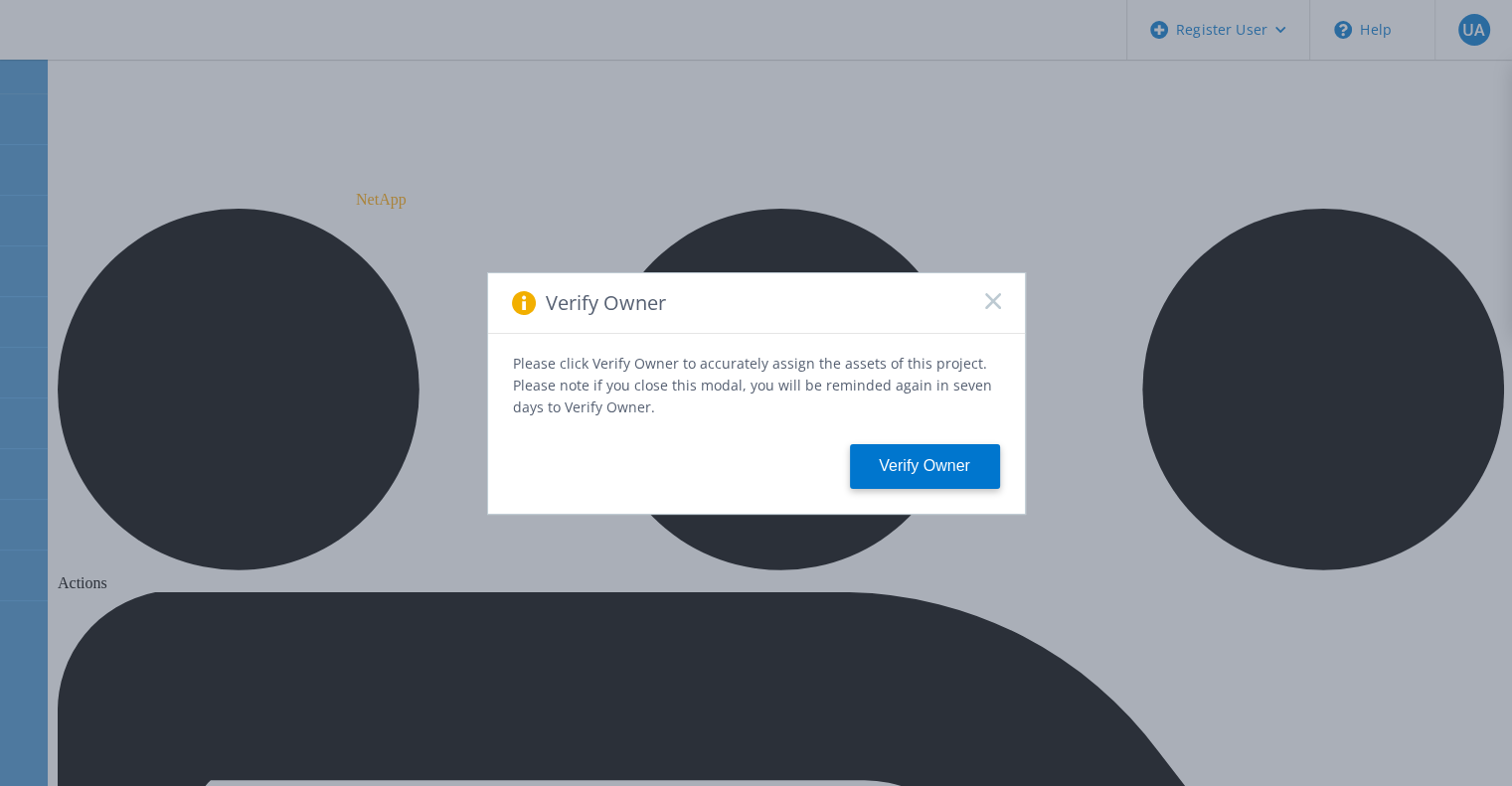 click 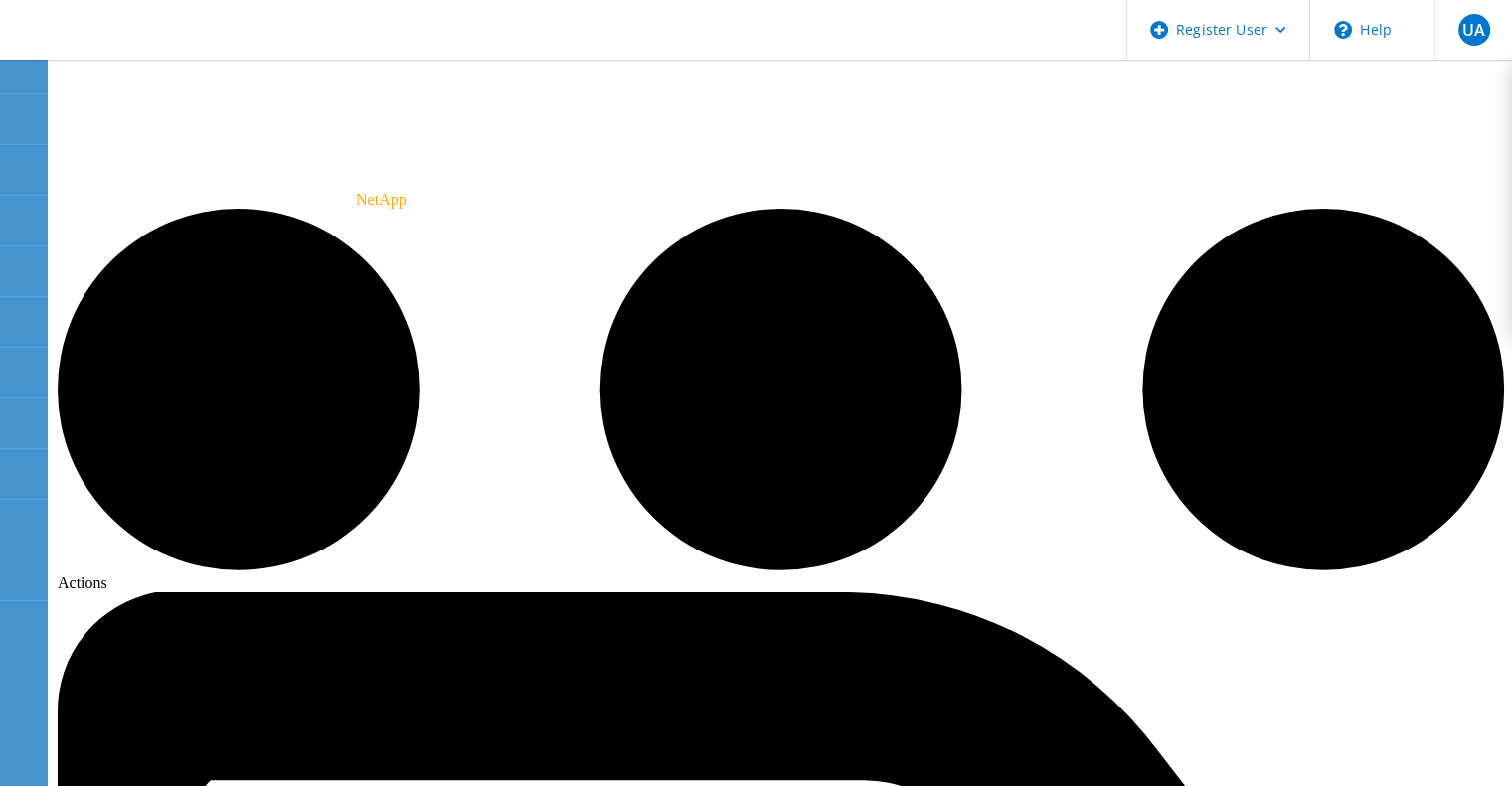 click on "Tech Refresh" at bounding box center [602, 8156] 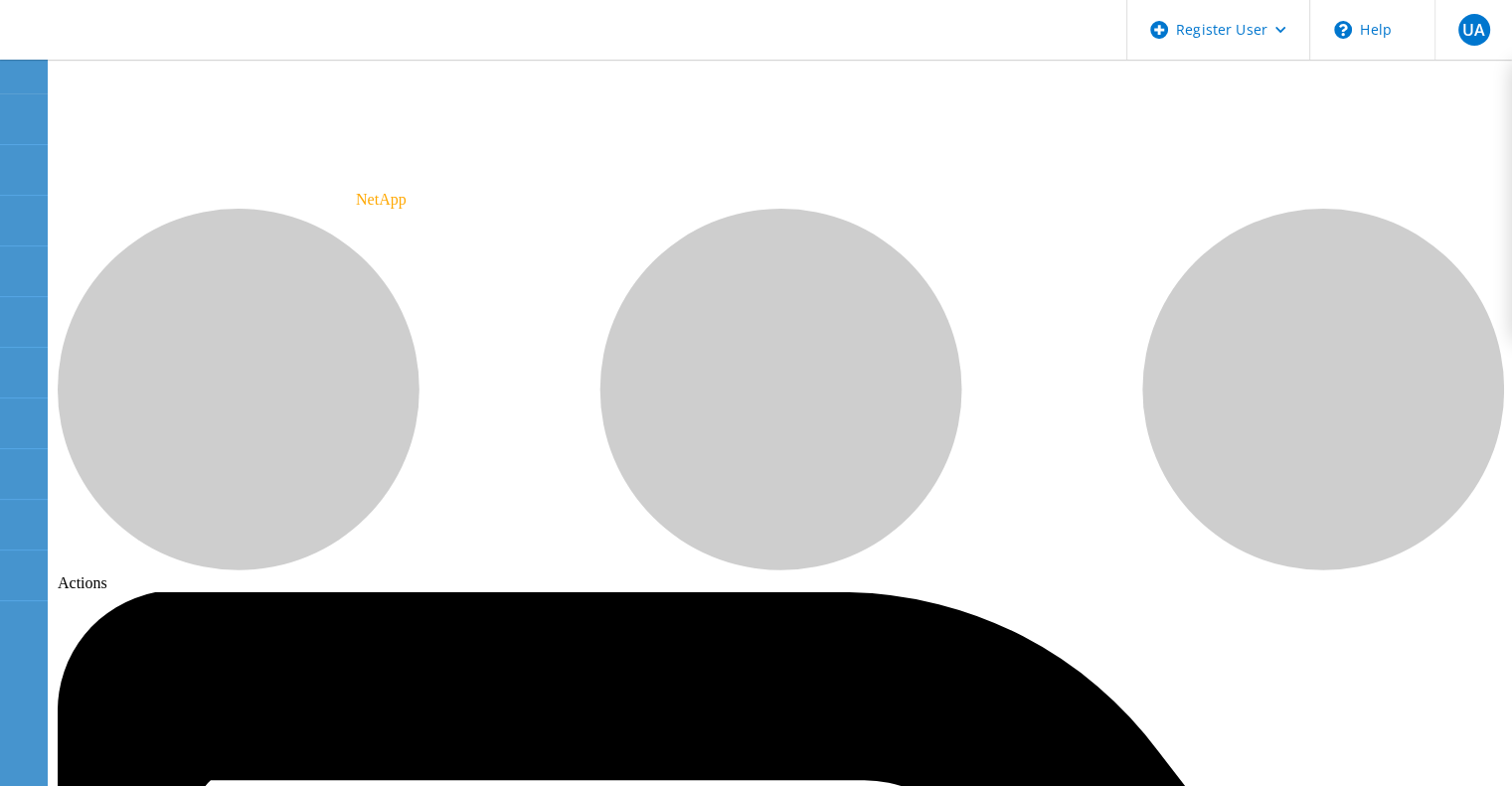 click on "Details" 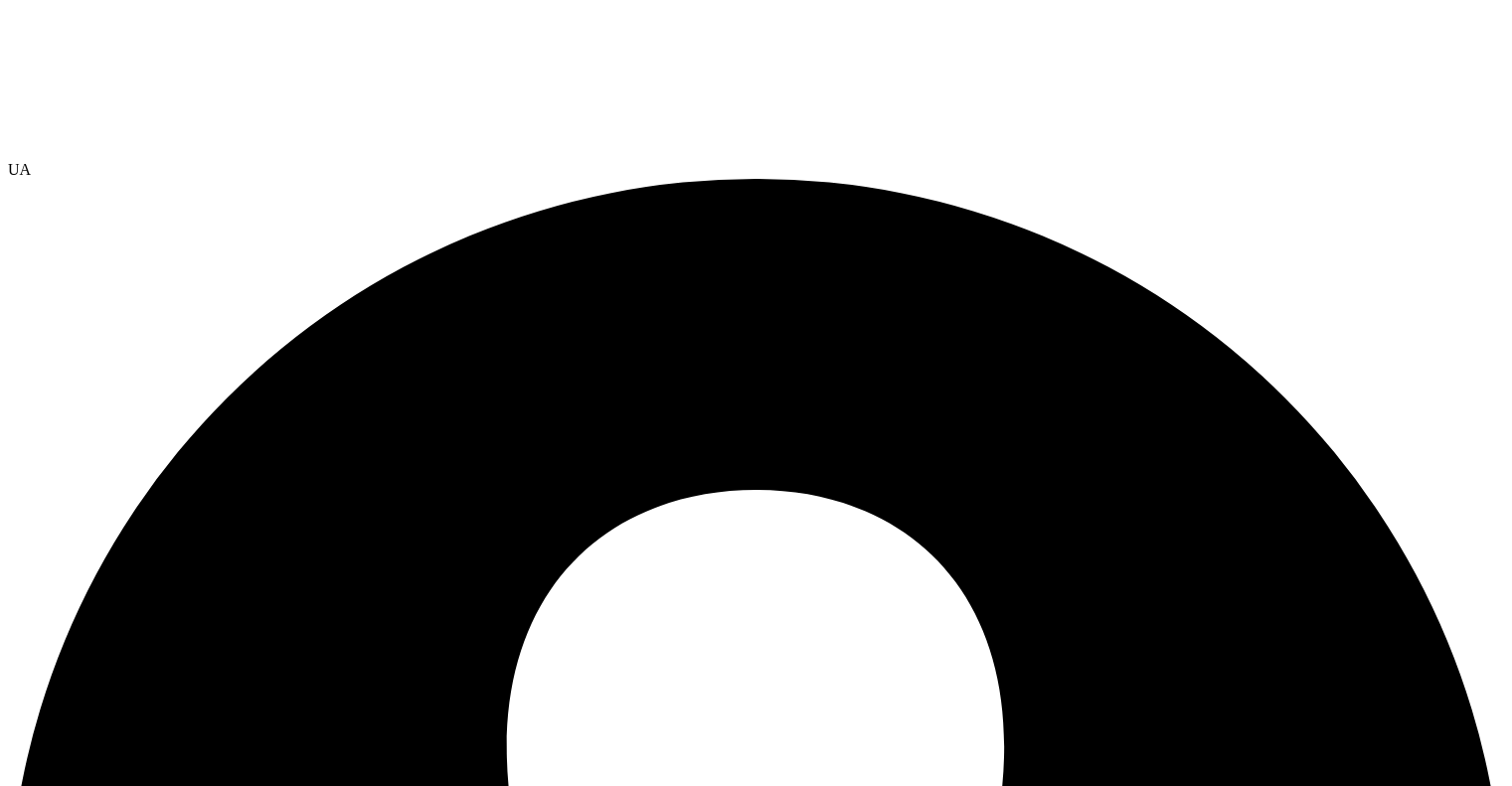 scroll, scrollTop: 0, scrollLeft: 0, axis: both 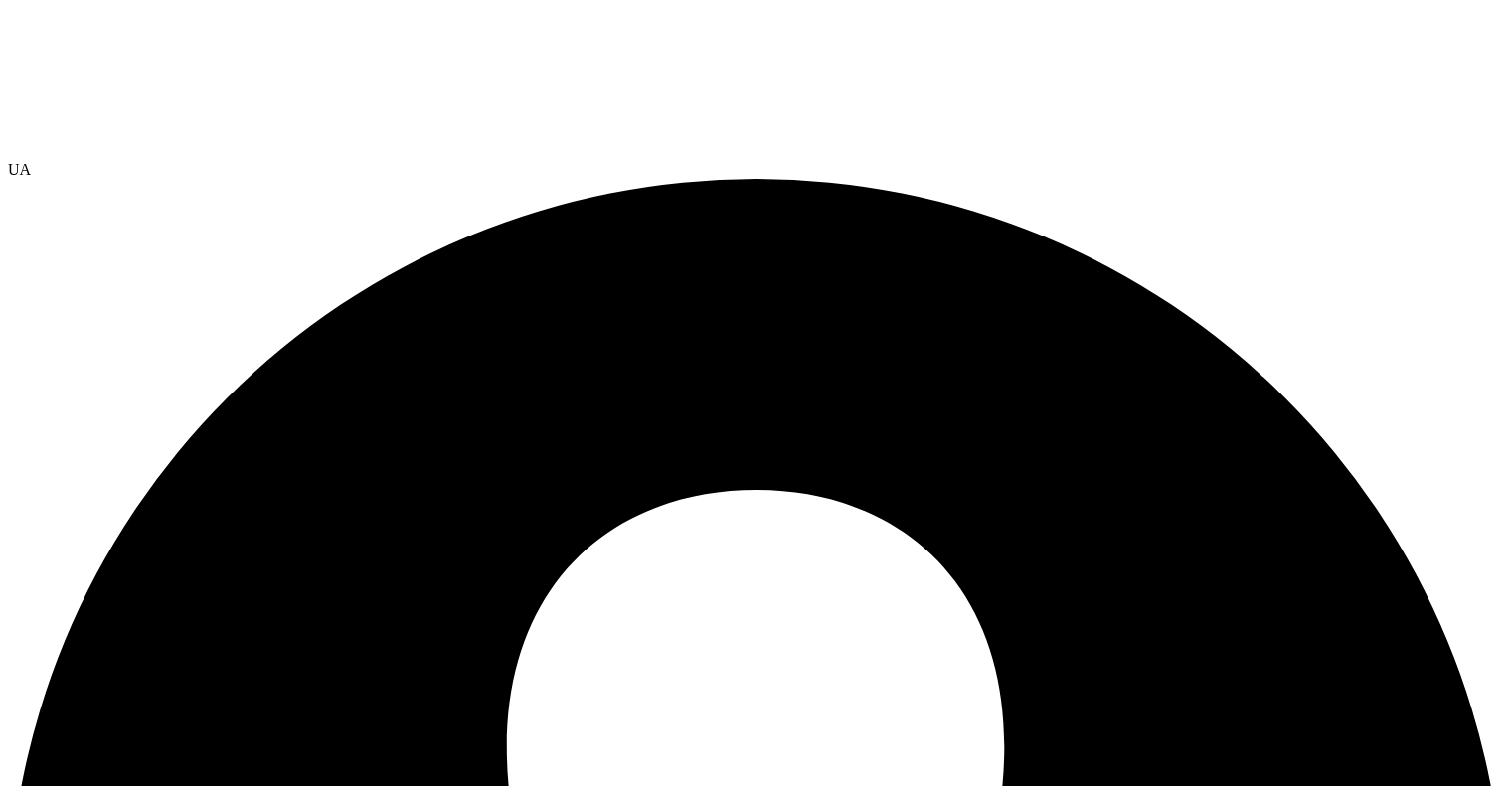 click on "Retry" at bounding box center [164, 11334] 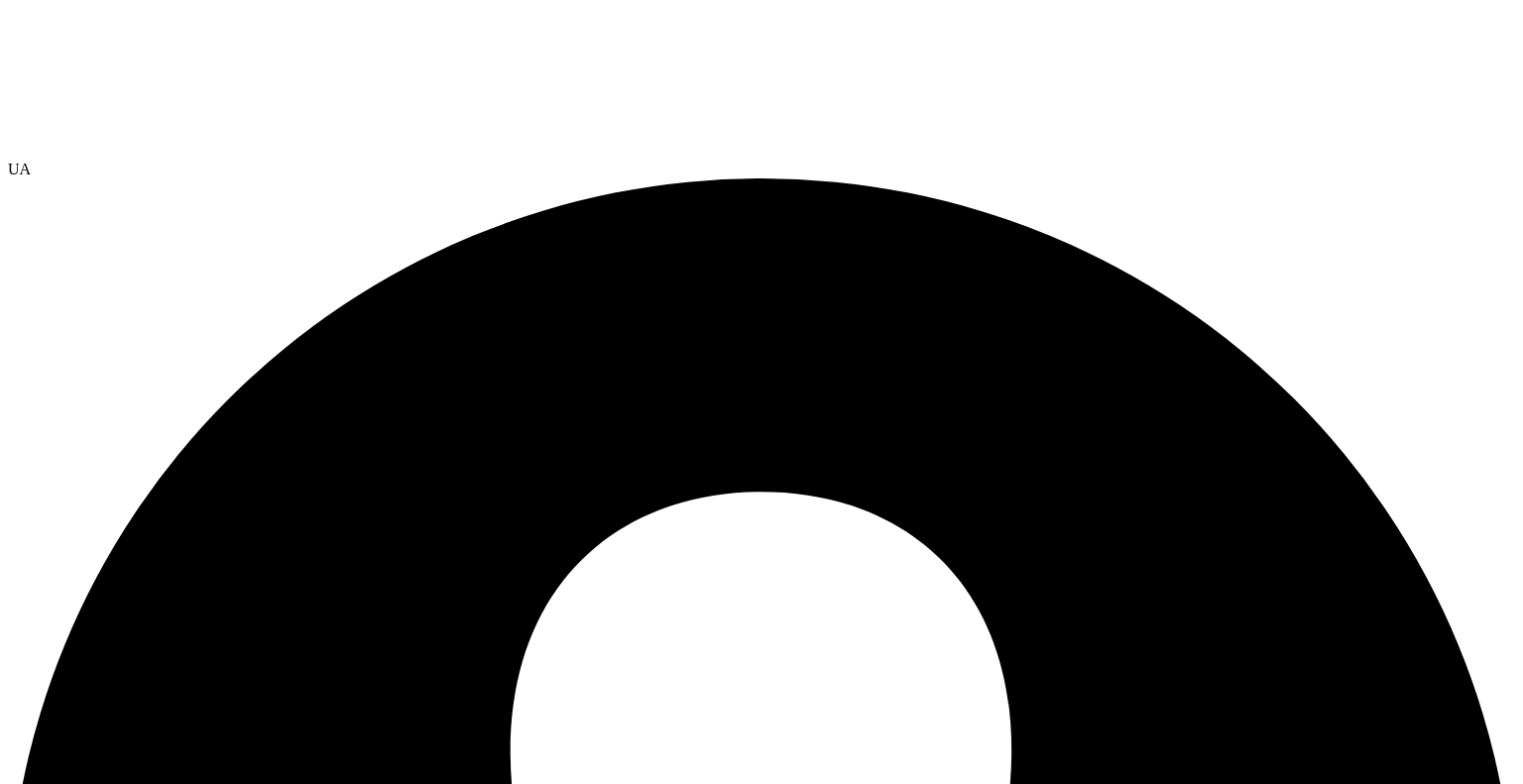 click on "Ok" at bounding box center [667, 11859] 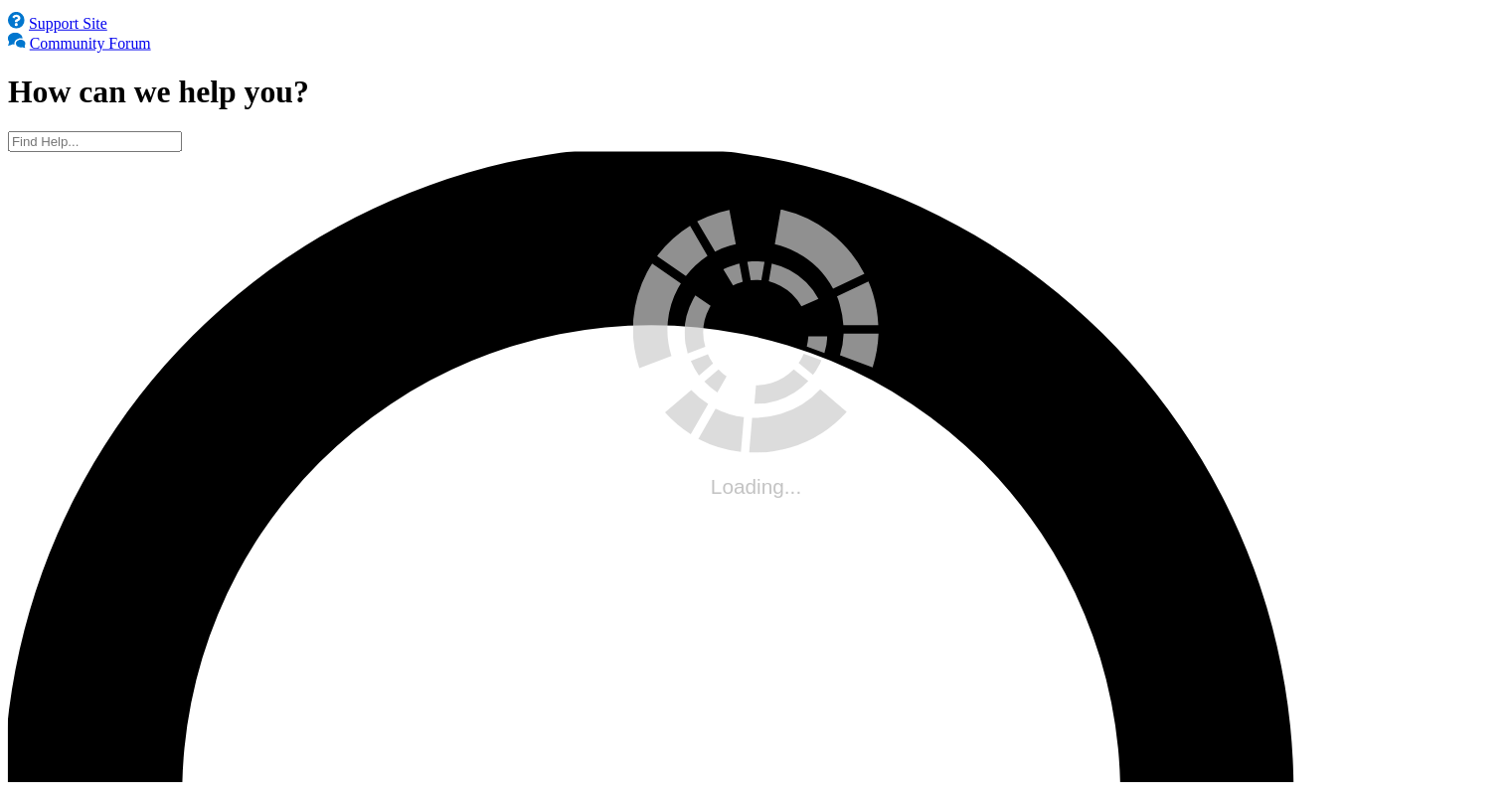 scroll, scrollTop: 0, scrollLeft: 0, axis: both 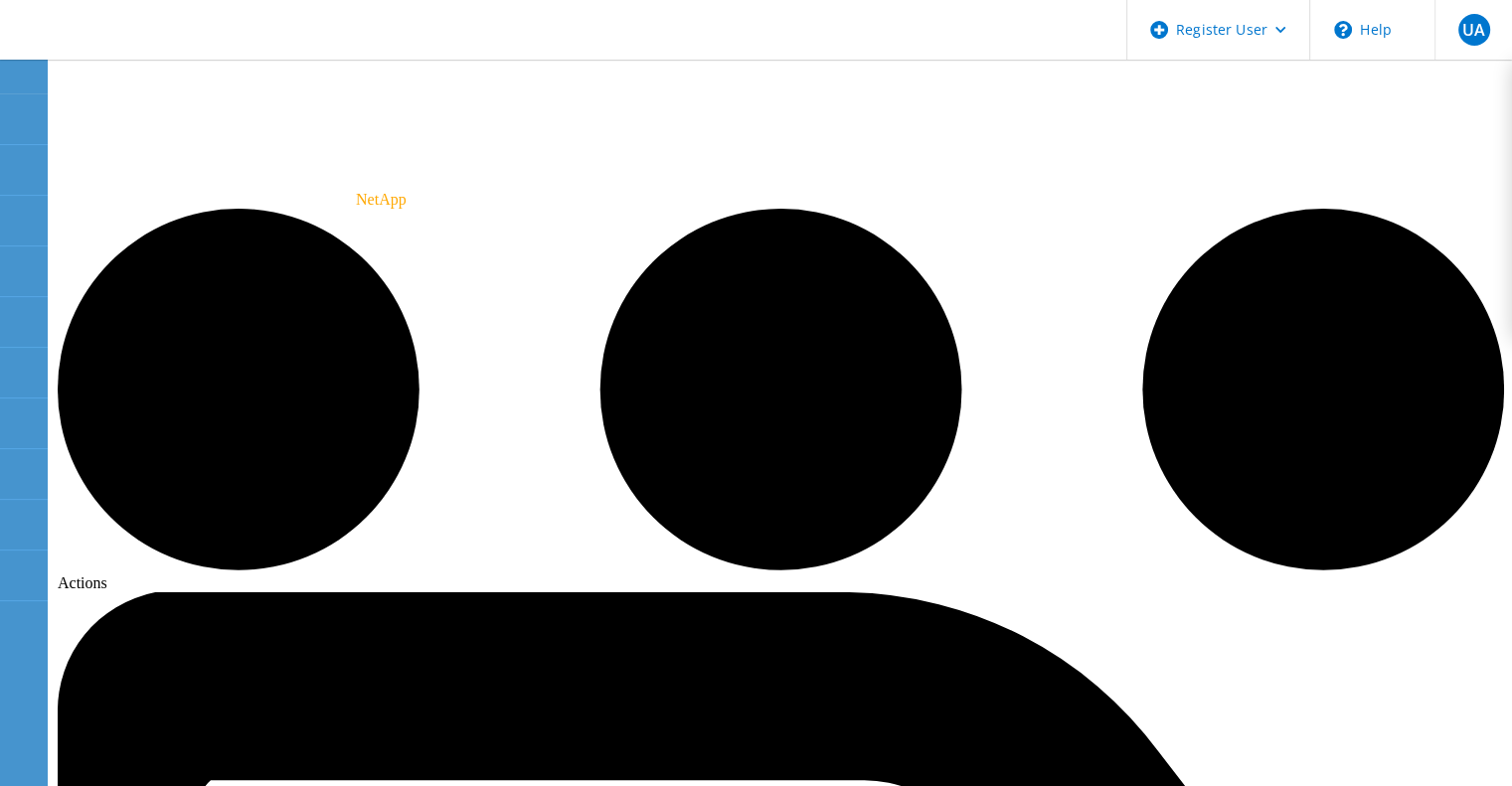 click on "Start A Tech Refresh" 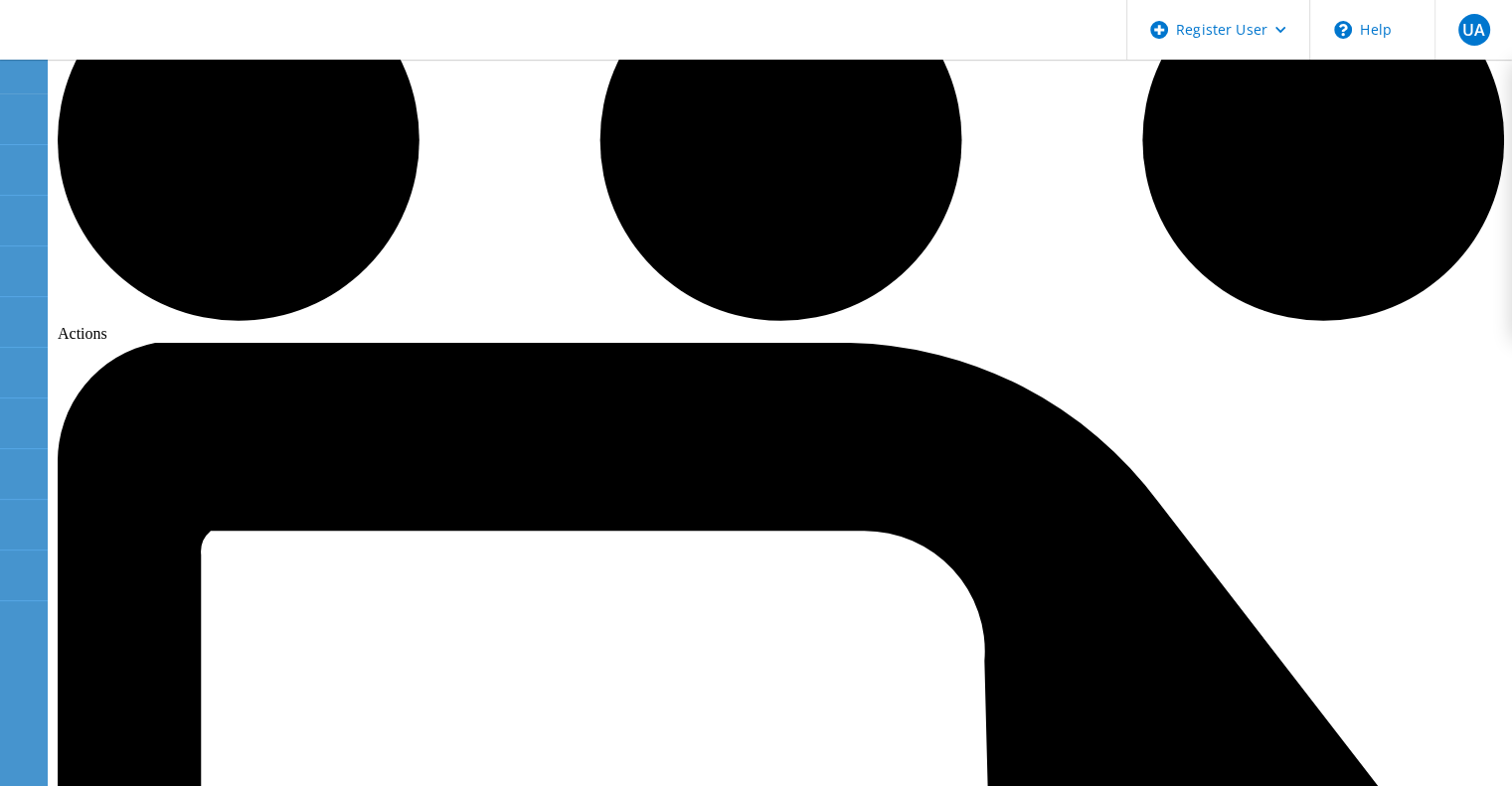 scroll, scrollTop: 320, scrollLeft: 0, axis: vertical 